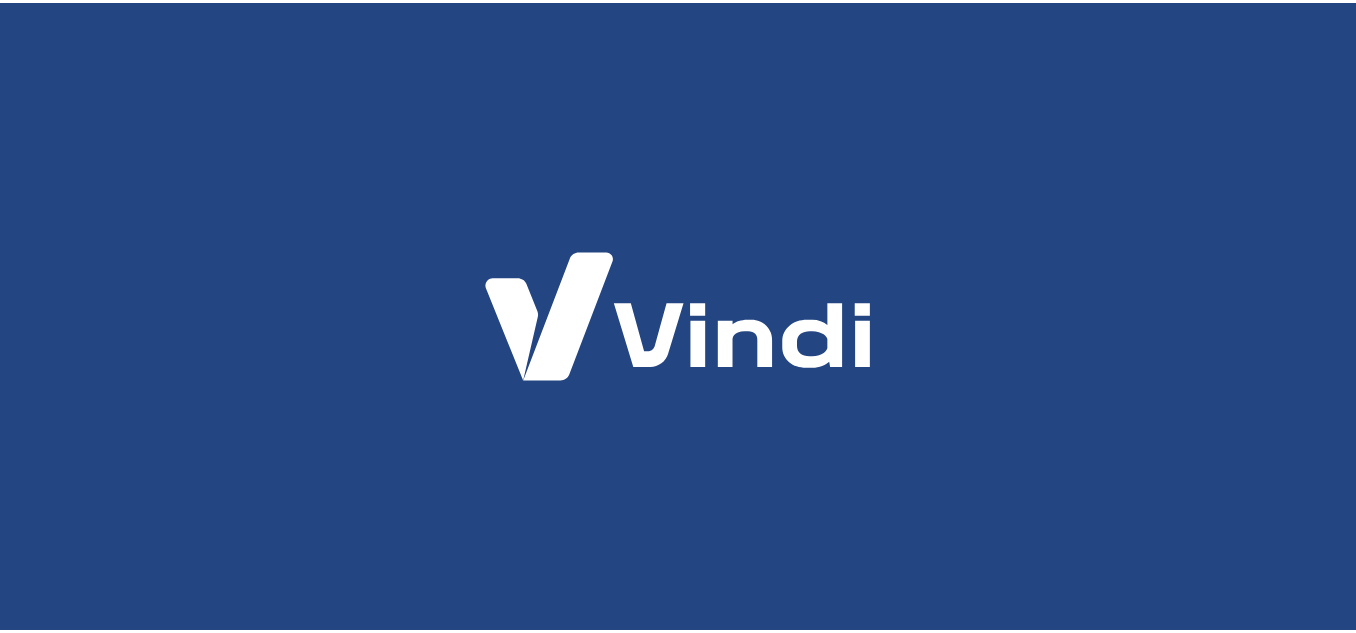 scroll, scrollTop: 0, scrollLeft: 0, axis: both 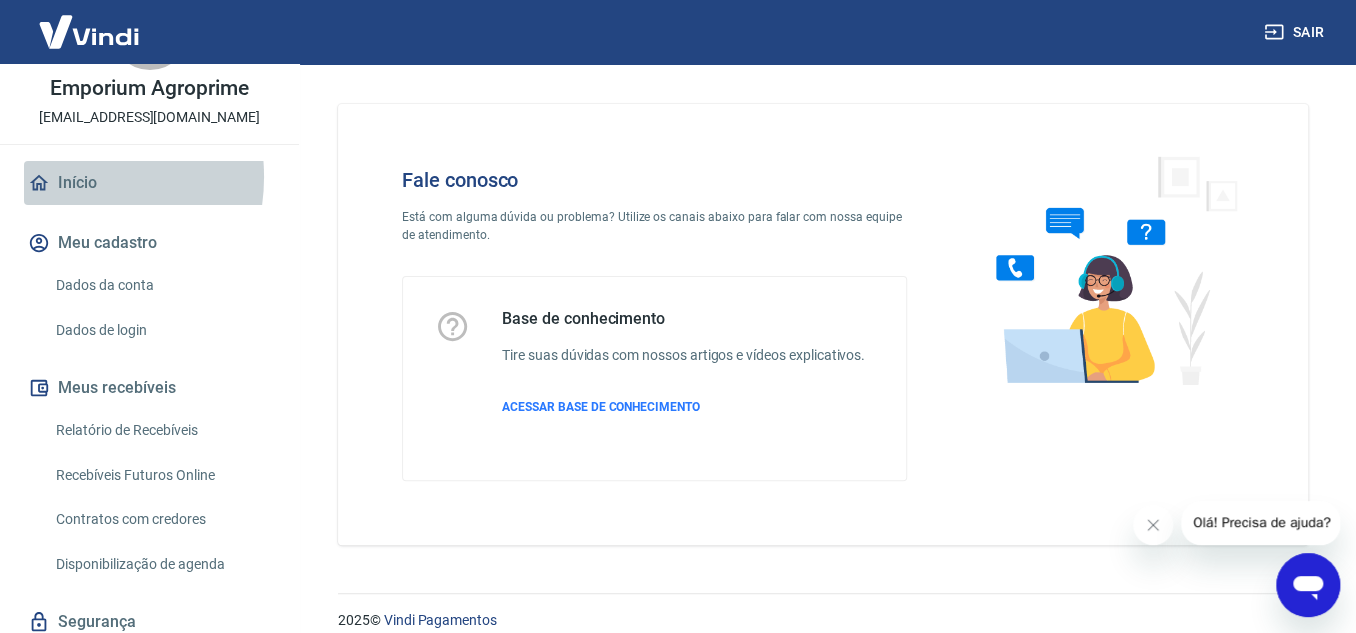 click on "Início" at bounding box center (149, 183) 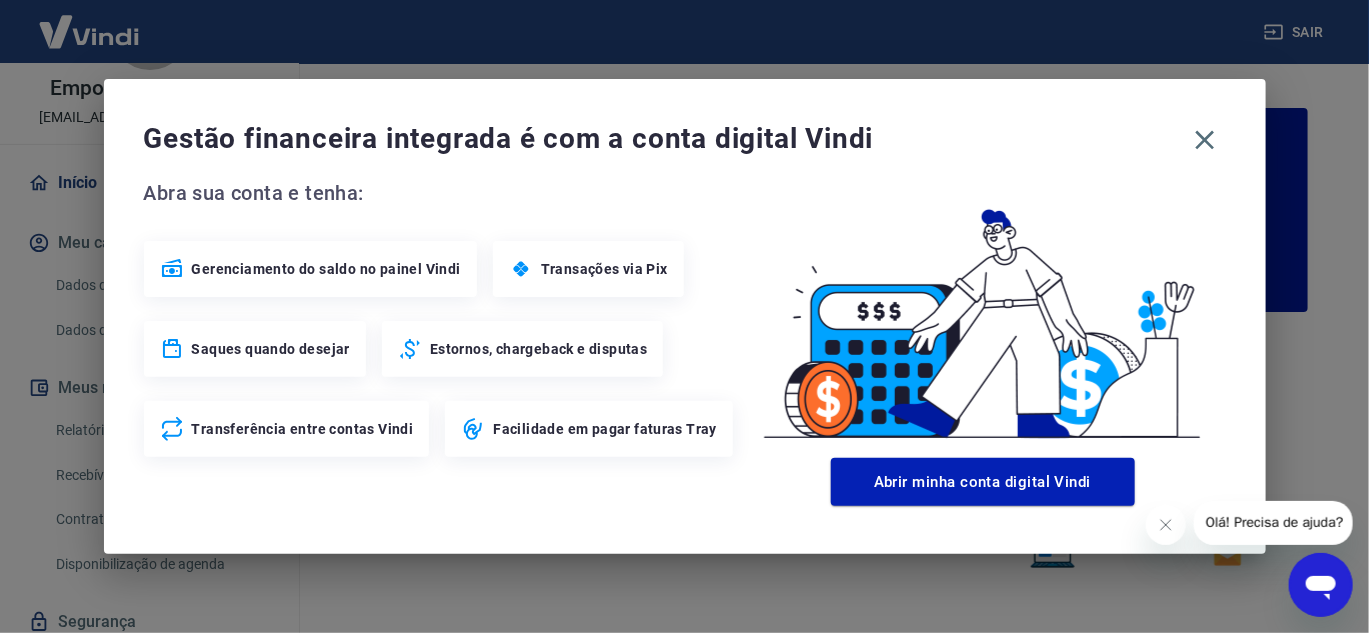 click on "Gestão financeira integrada é com a conta digital Vindi Abra sua conta e tenha: Gerenciamento do saldo no painel Vindi Transações via Pix Saques quando desejar Estornos, chargeback e disputas Transferência entre contas Vindi Facilidade em pagar faturas Tray Abrir minha conta digital Vindi" at bounding box center (684, 316) 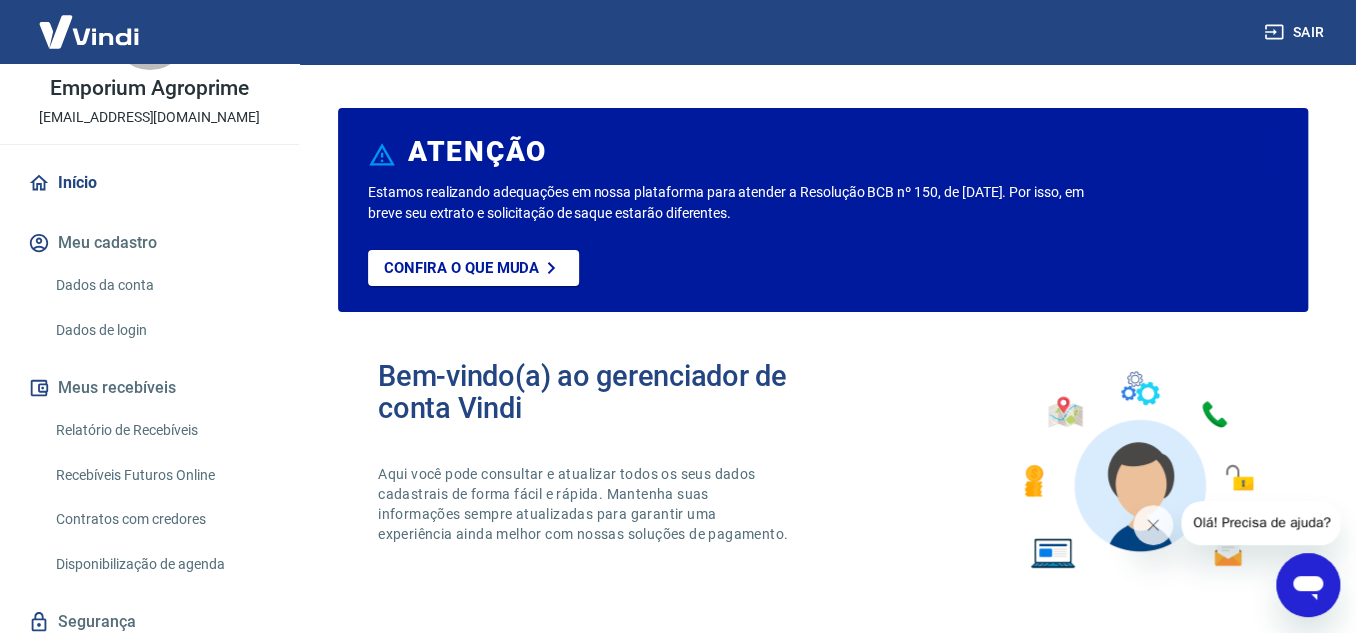 click on "Dados da conta" at bounding box center (161, 285) 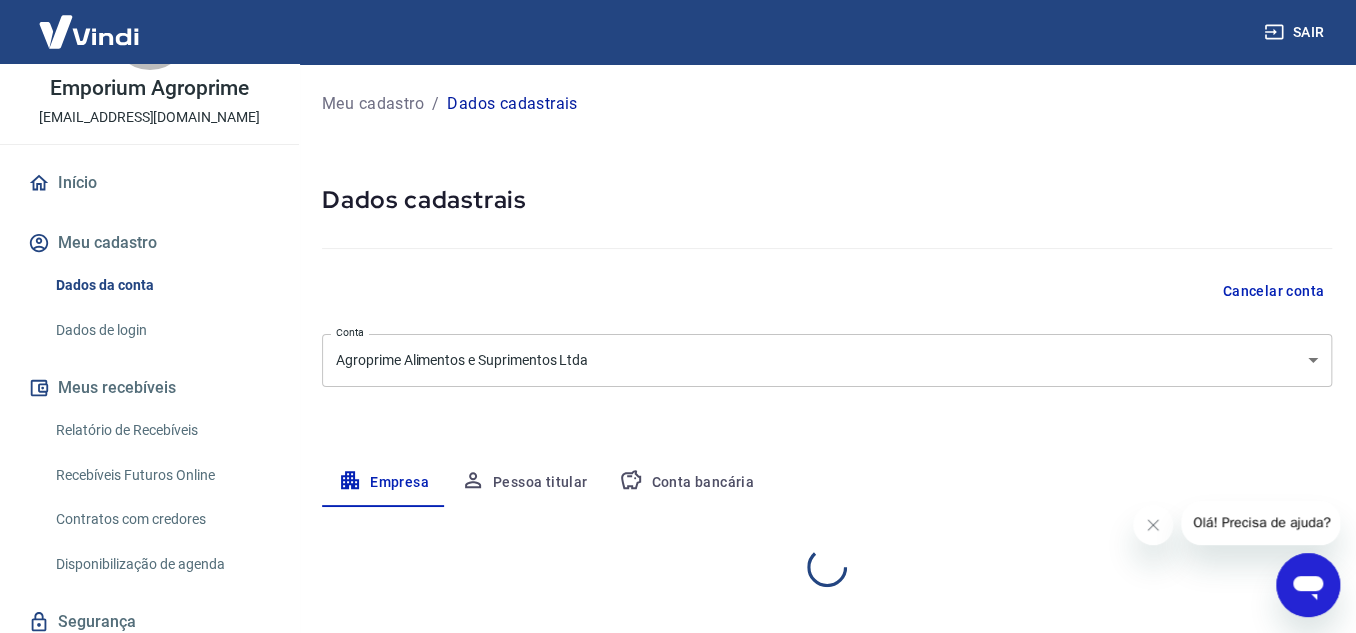 select on "SC" 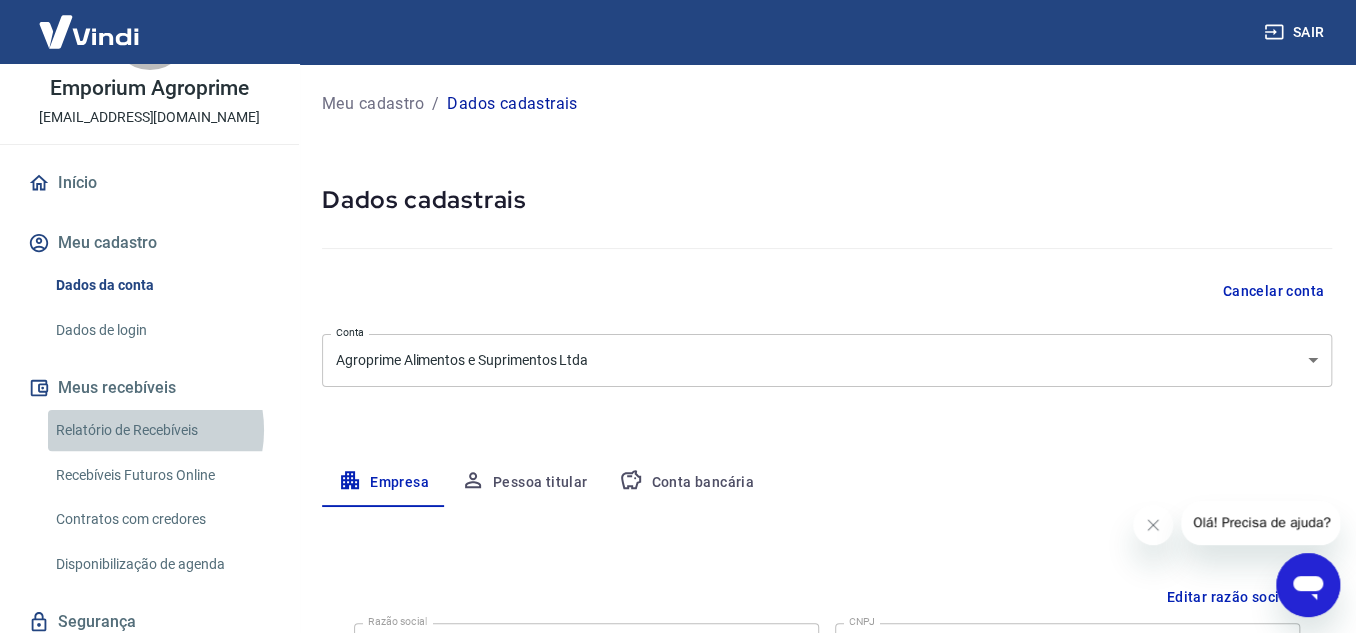 click on "Relatório de Recebíveis" at bounding box center [161, 430] 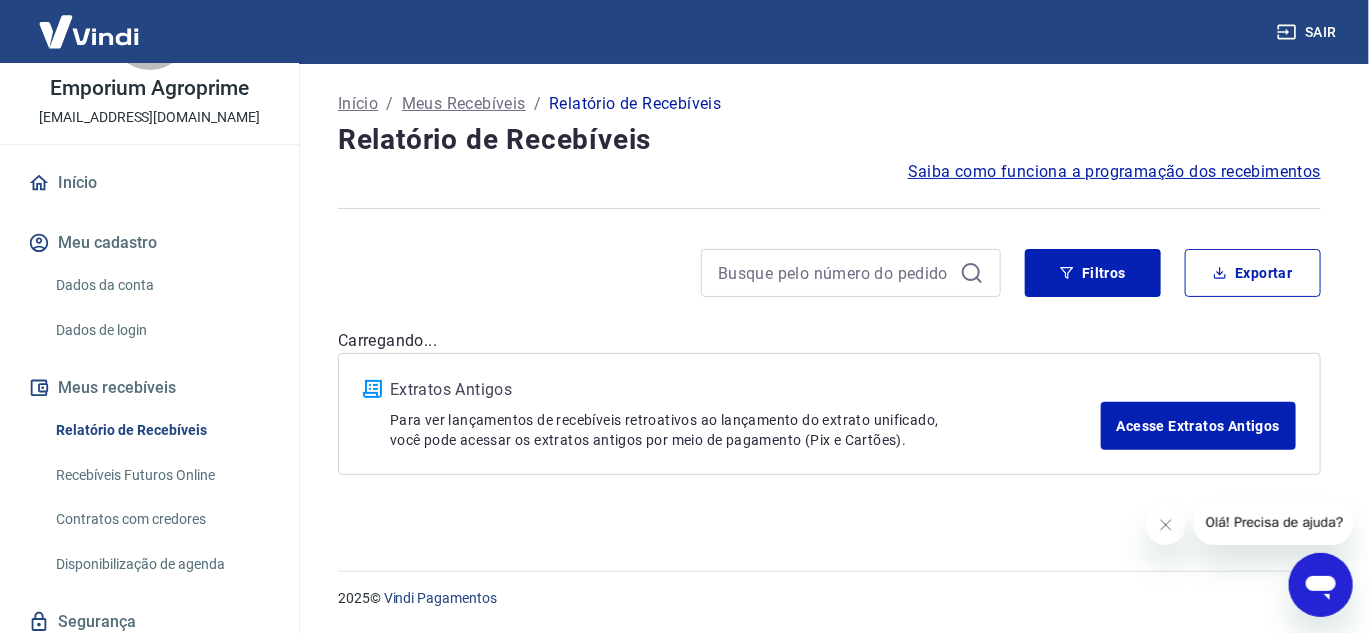 click on "Recebíveis Futuros Online" at bounding box center (161, 475) 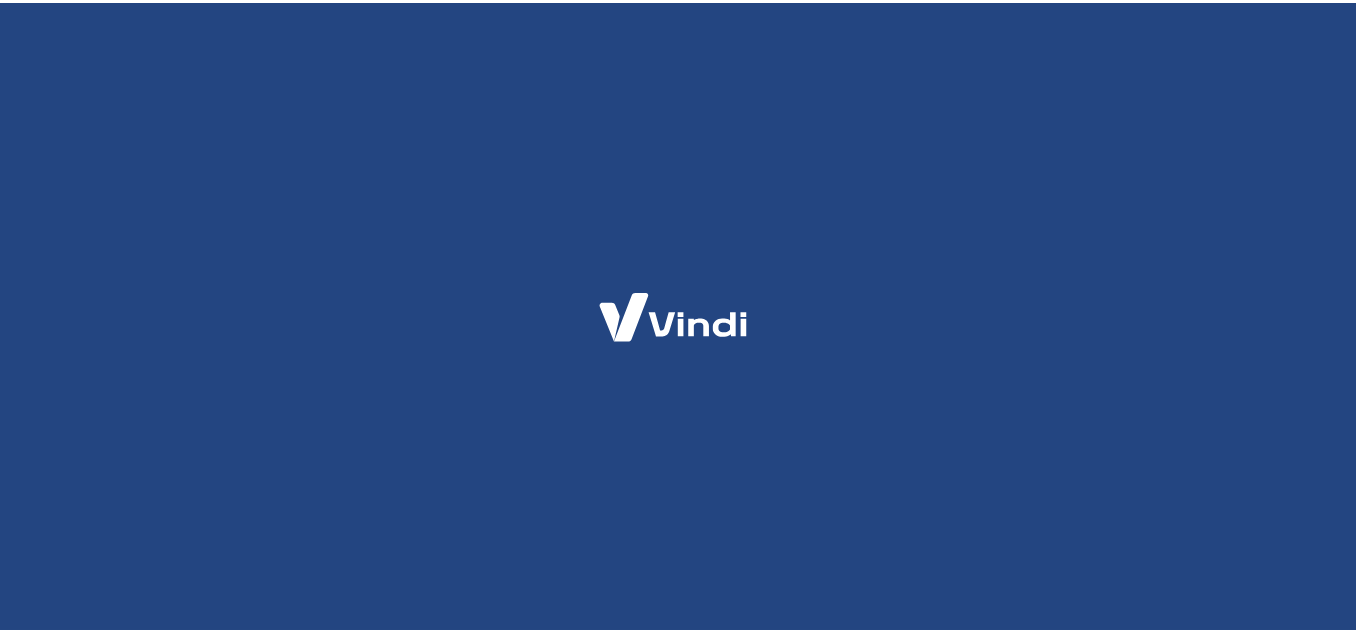 scroll, scrollTop: 0, scrollLeft: 0, axis: both 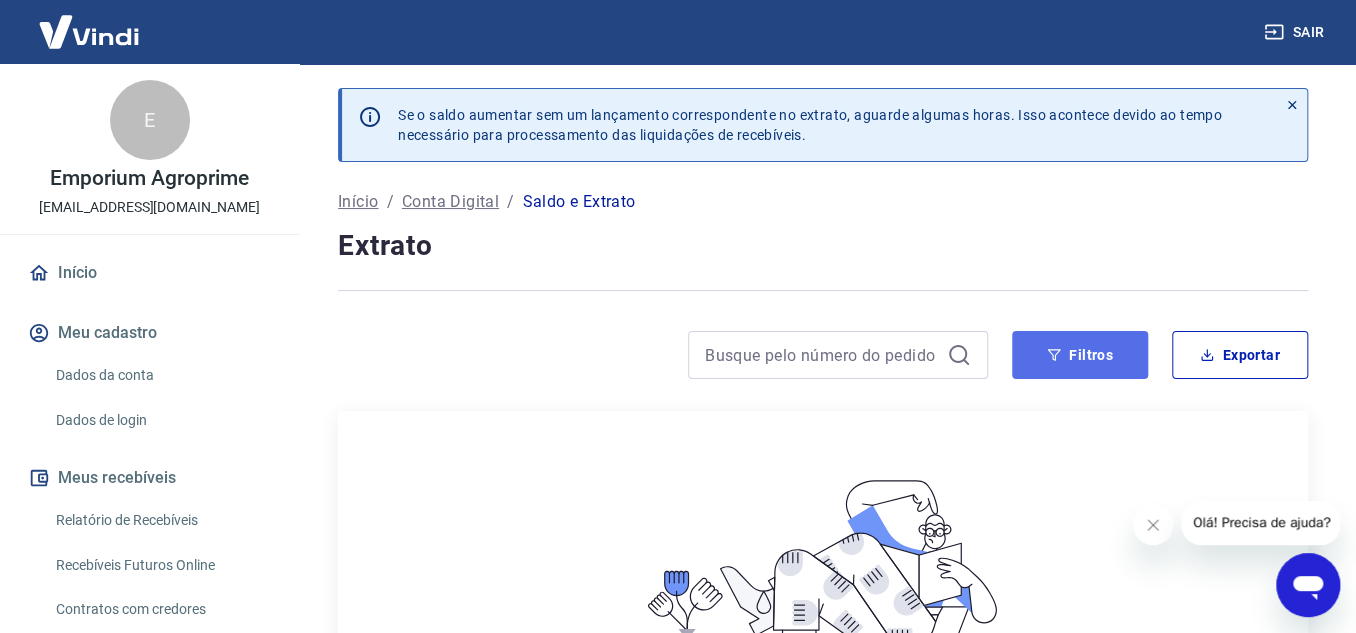 click on "Filtros" at bounding box center (1080, 355) 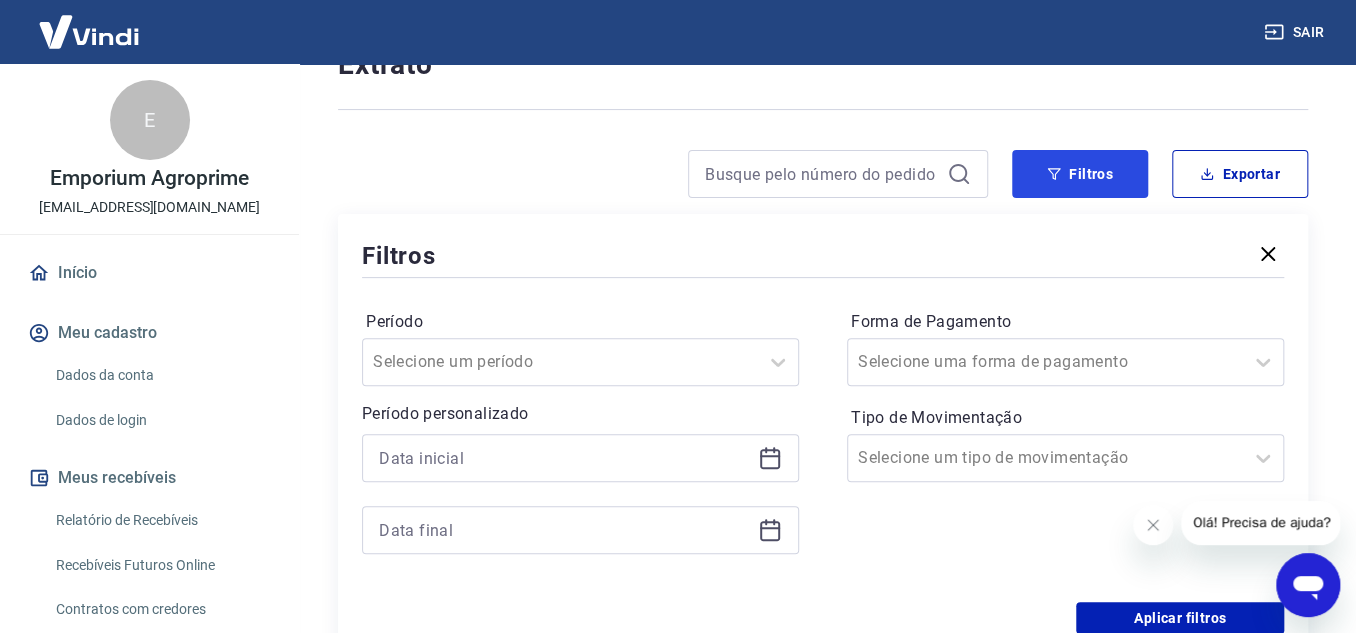 scroll, scrollTop: 0, scrollLeft: 0, axis: both 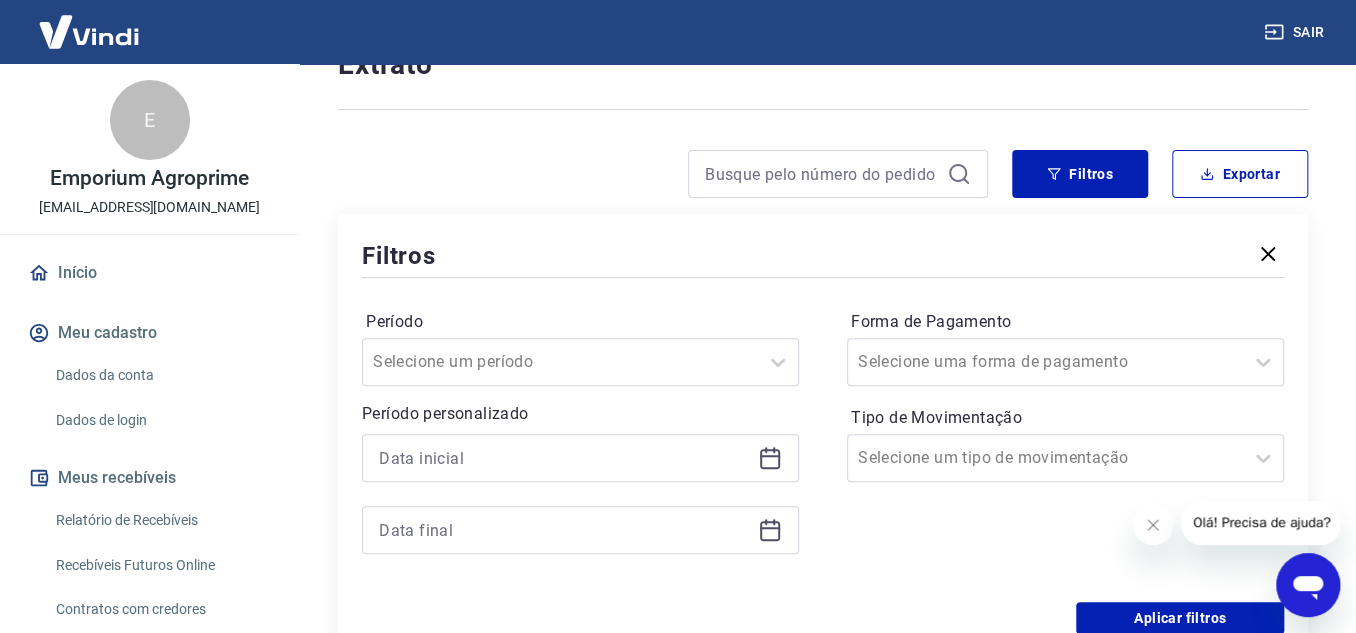 click 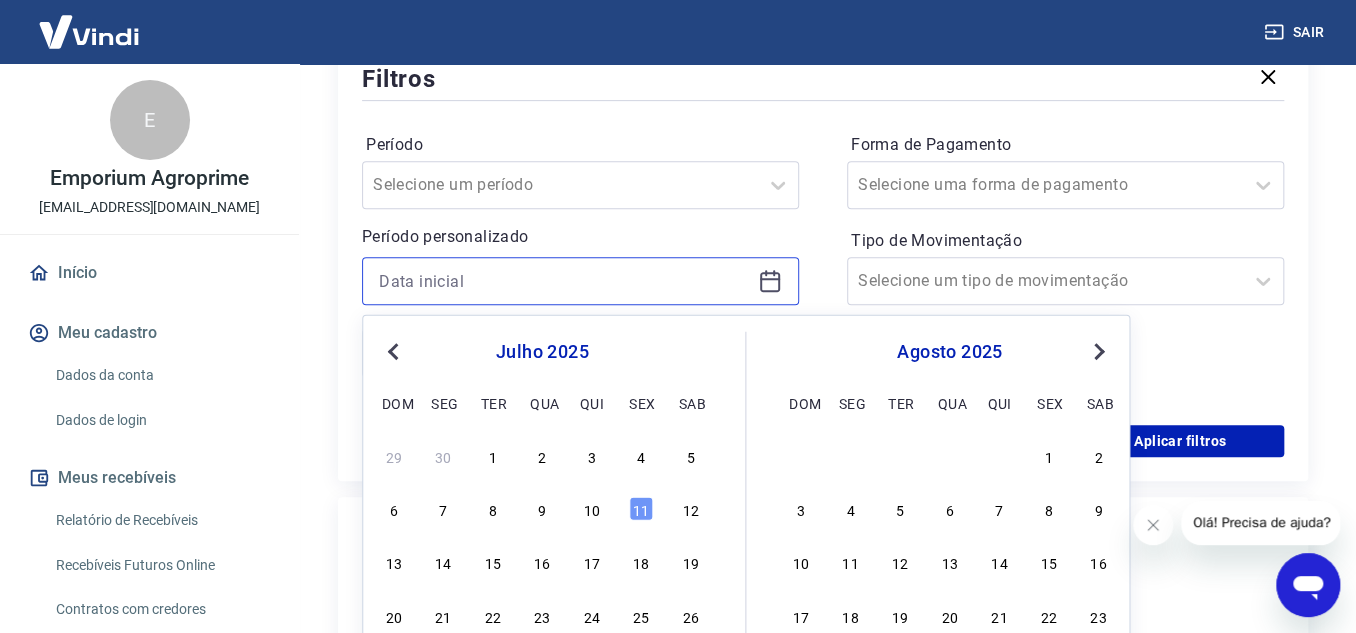 scroll, scrollTop: 363, scrollLeft: 0, axis: vertical 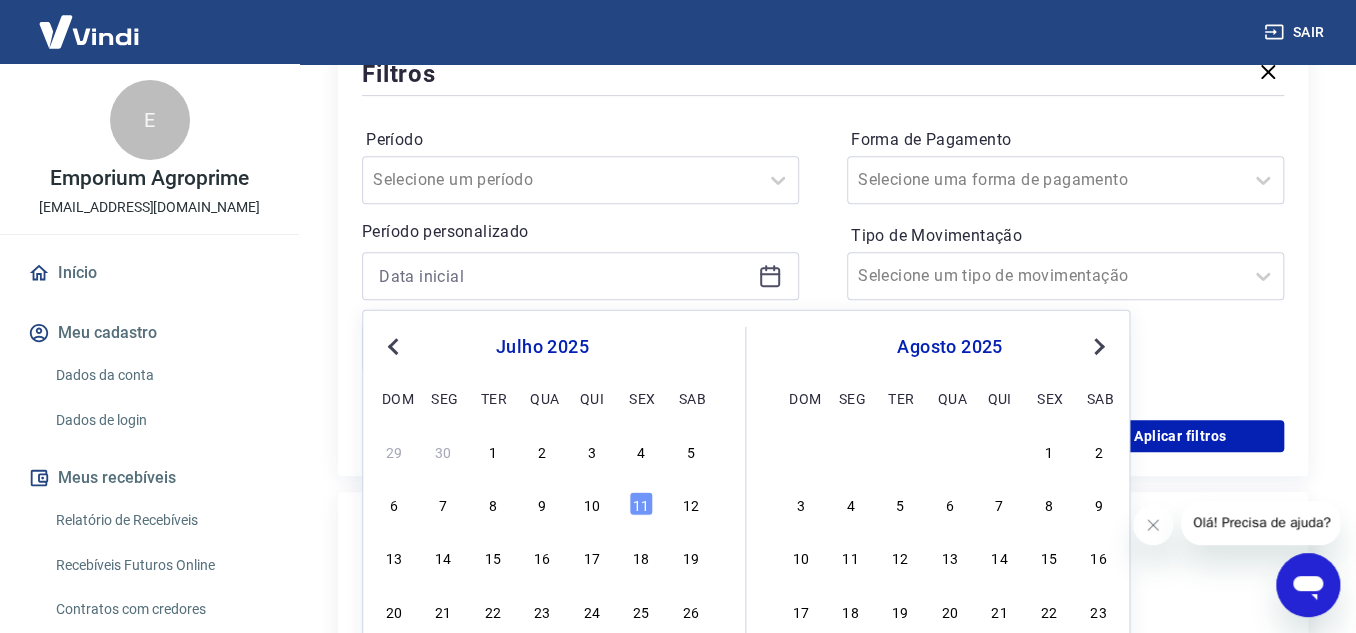 click on "Previous Month" at bounding box center (395, 345) 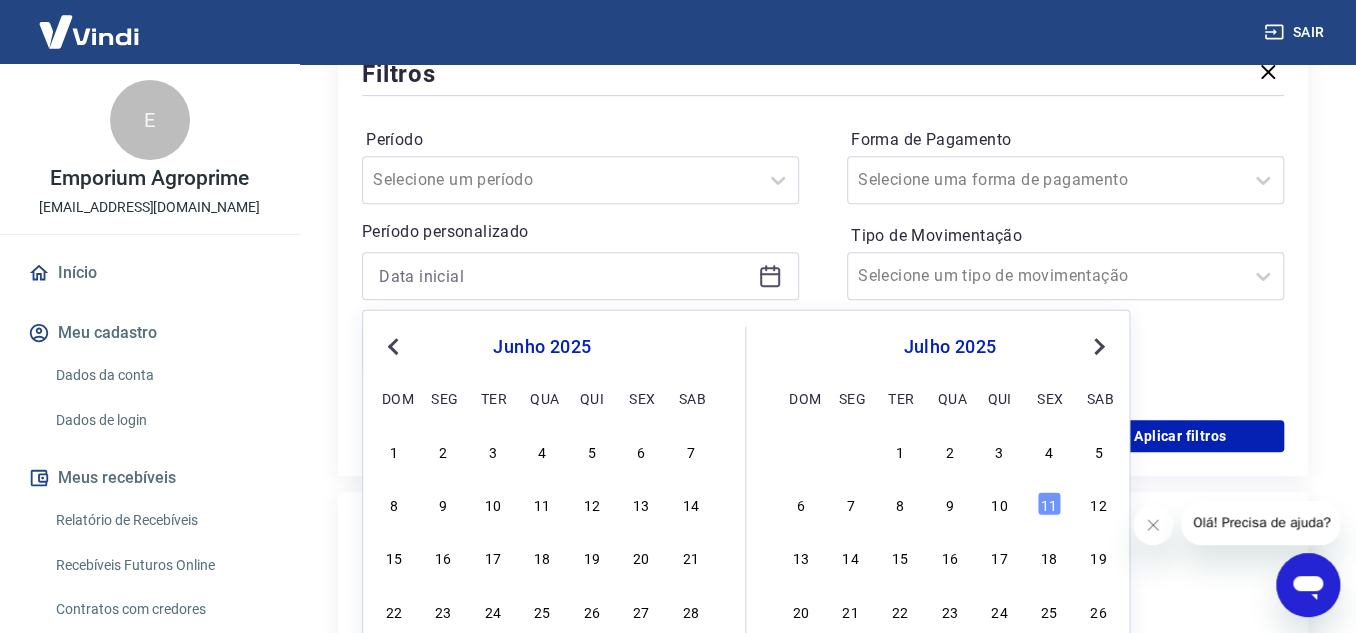 click on "1" at bounding box center (394, 450) 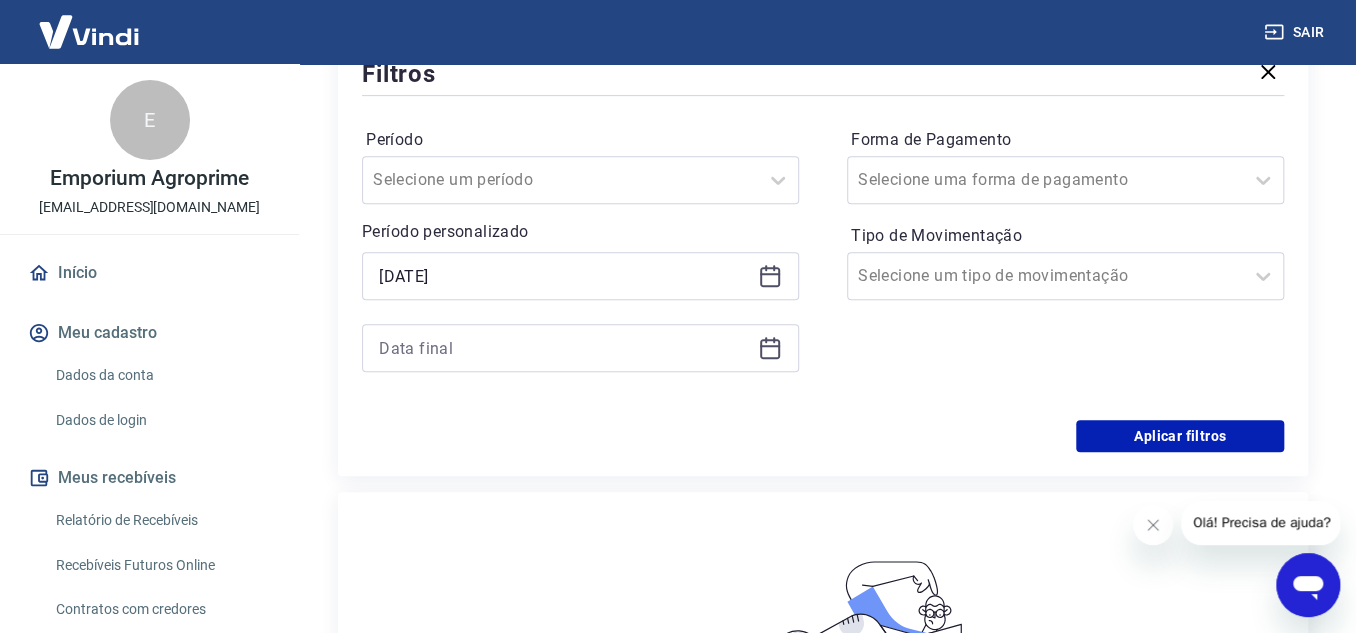 click 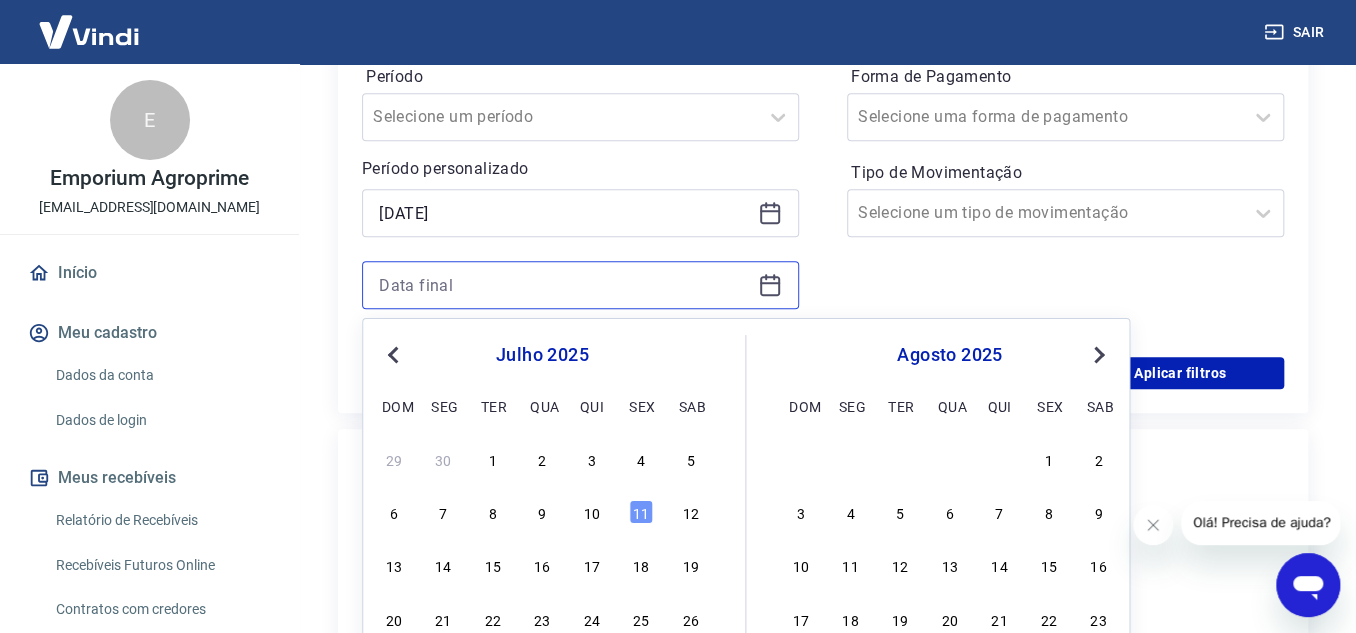 scroll, scrollTop: 454, scrollLeft: 0, axis: vertical 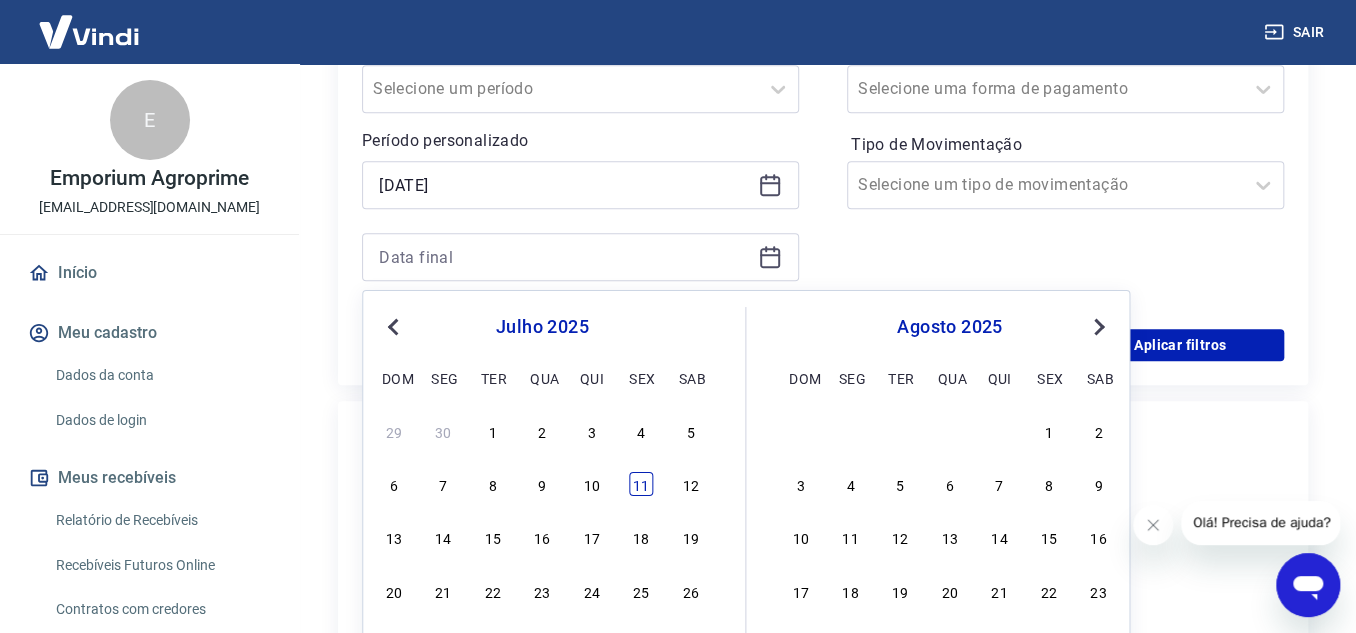 click on "11" at bounding box center (641, 484) 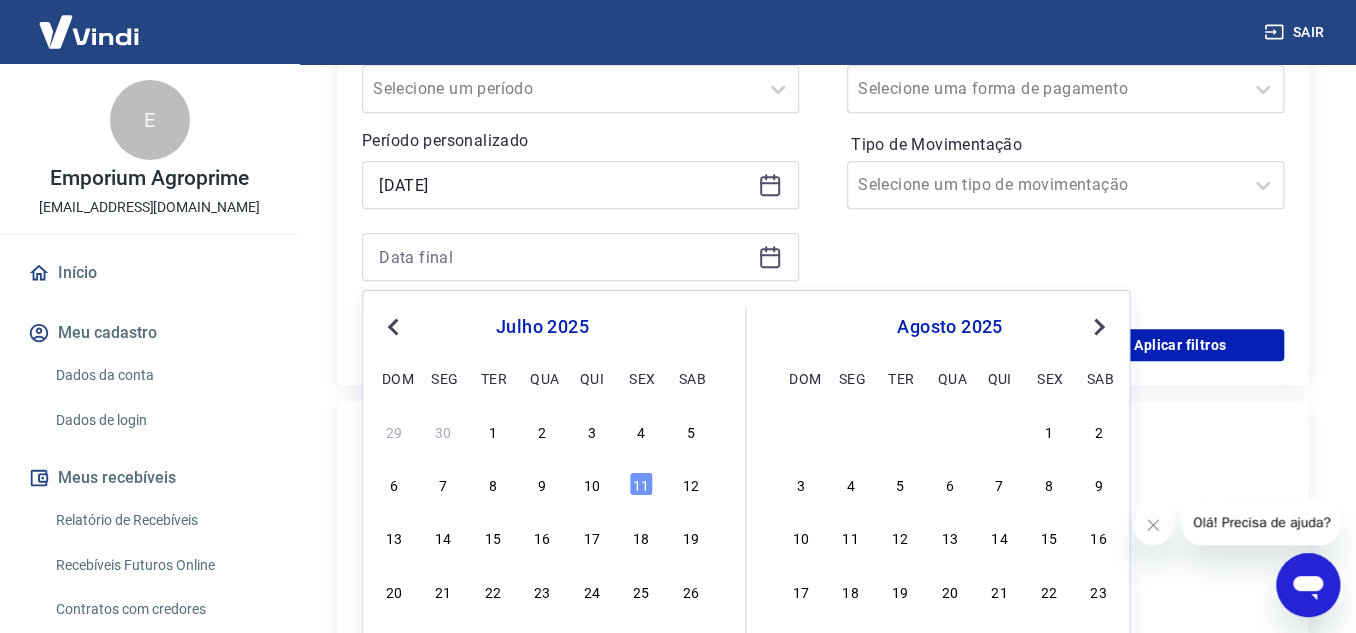 type on "[DATE]" 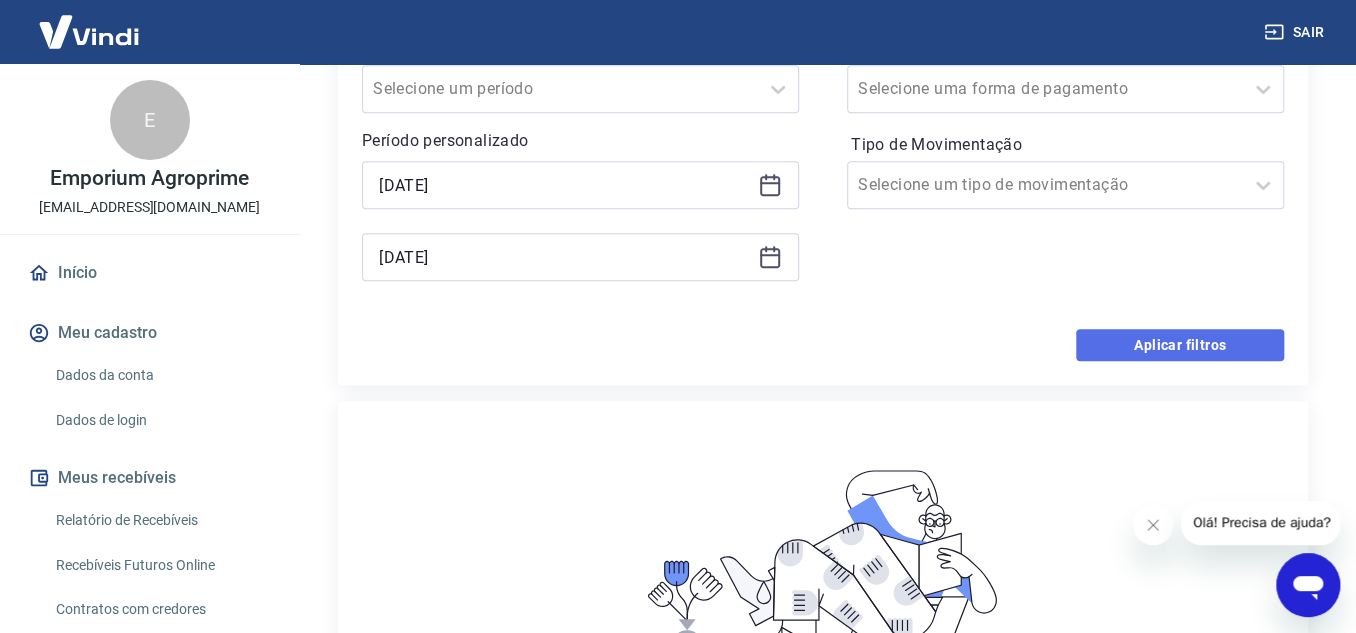 click on "Aplicar filtros" at bounding box center [1180, 345] 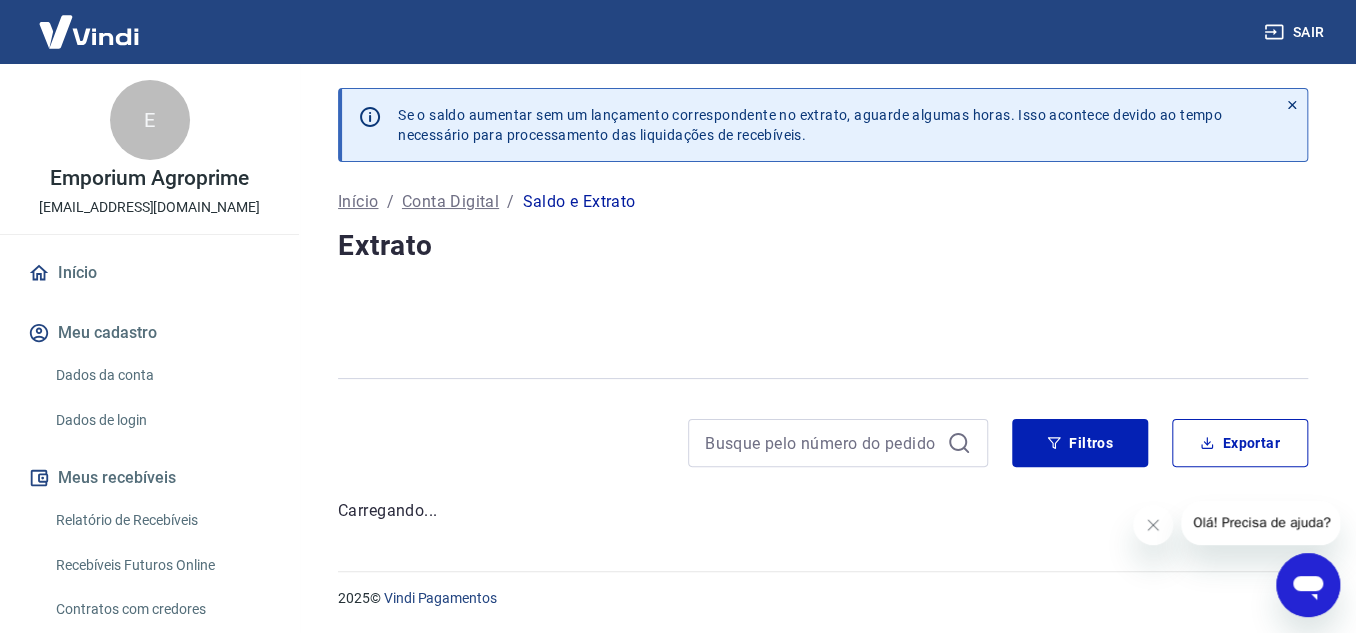 scroll, scrollTop: 0, scrollLeft: 0, axis: both 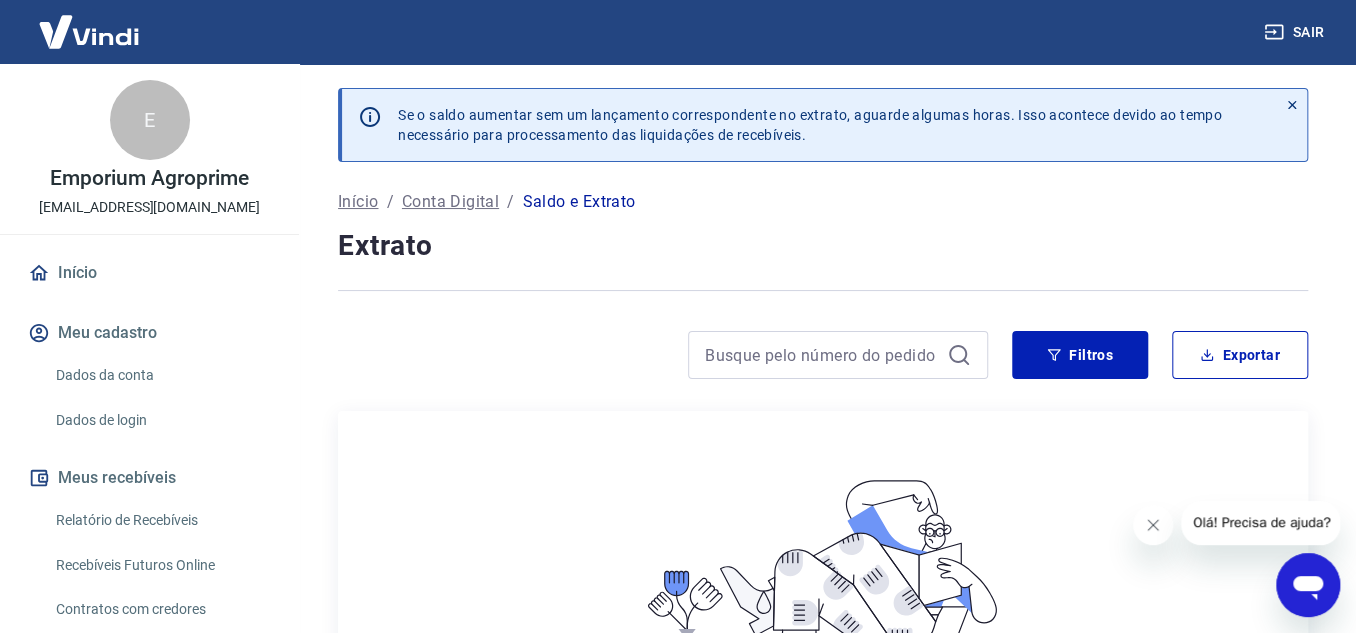 click 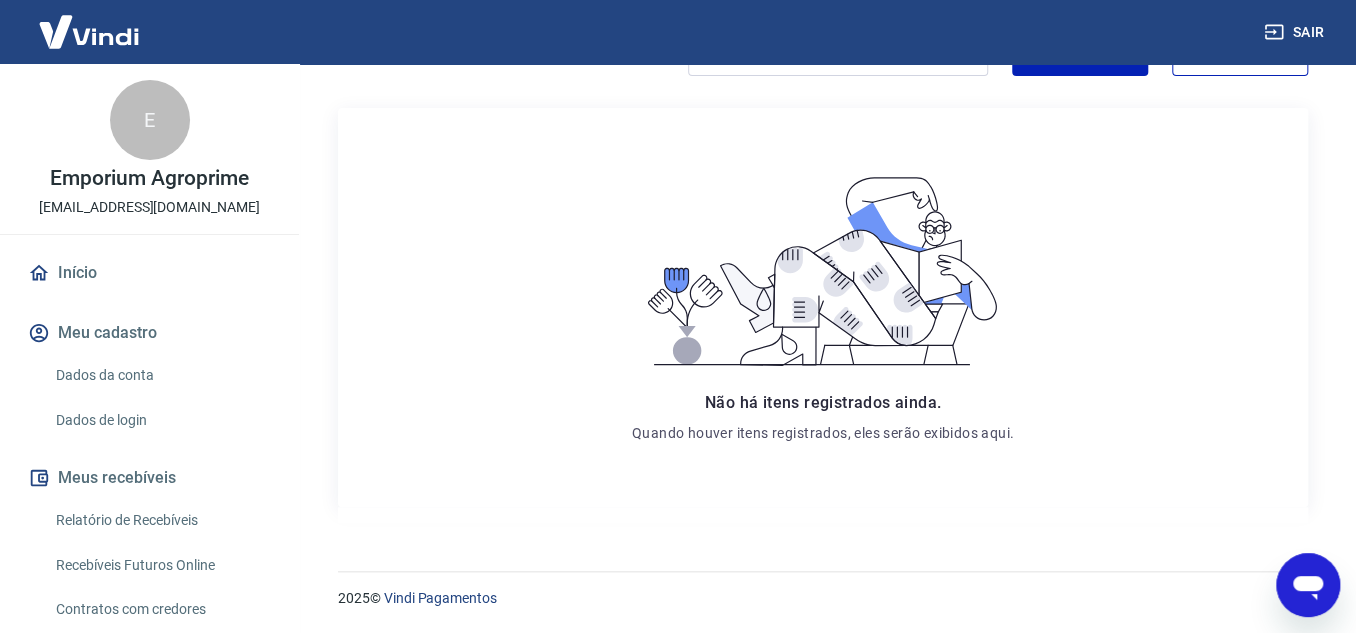 scroll, scrollTop: 0, scrollLeft: 0, axis: both 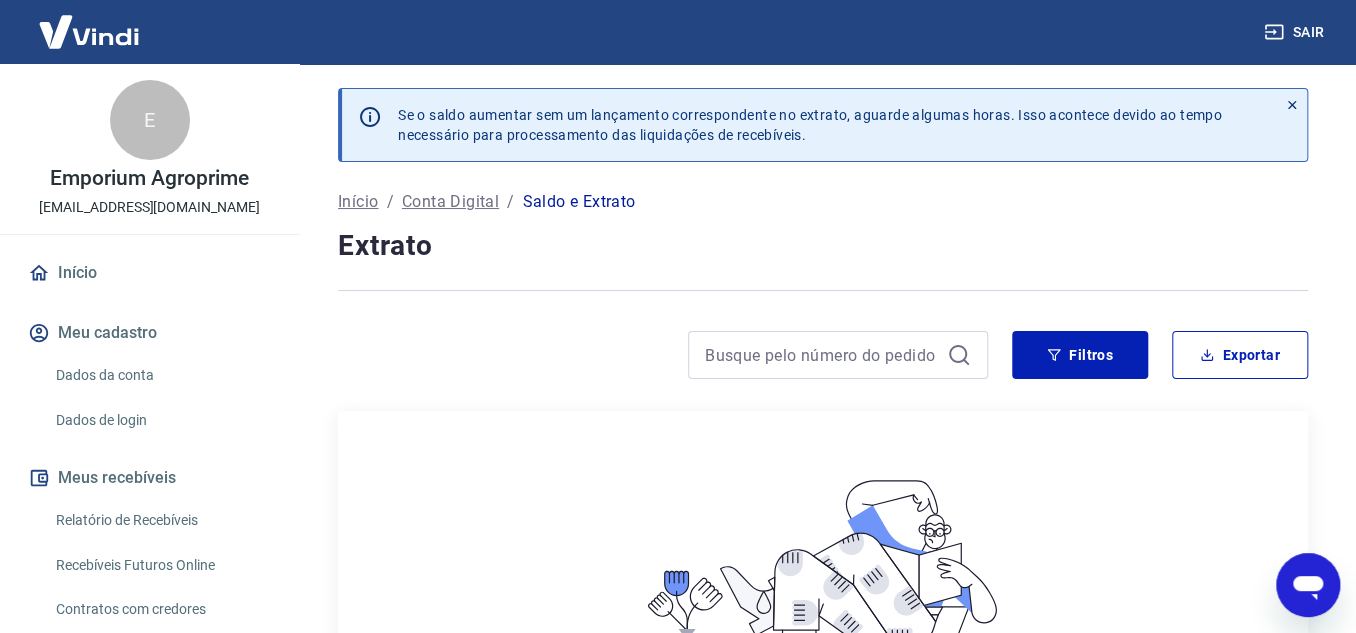 click on "Saldo e Extrato" at bounding box center (578, 202) 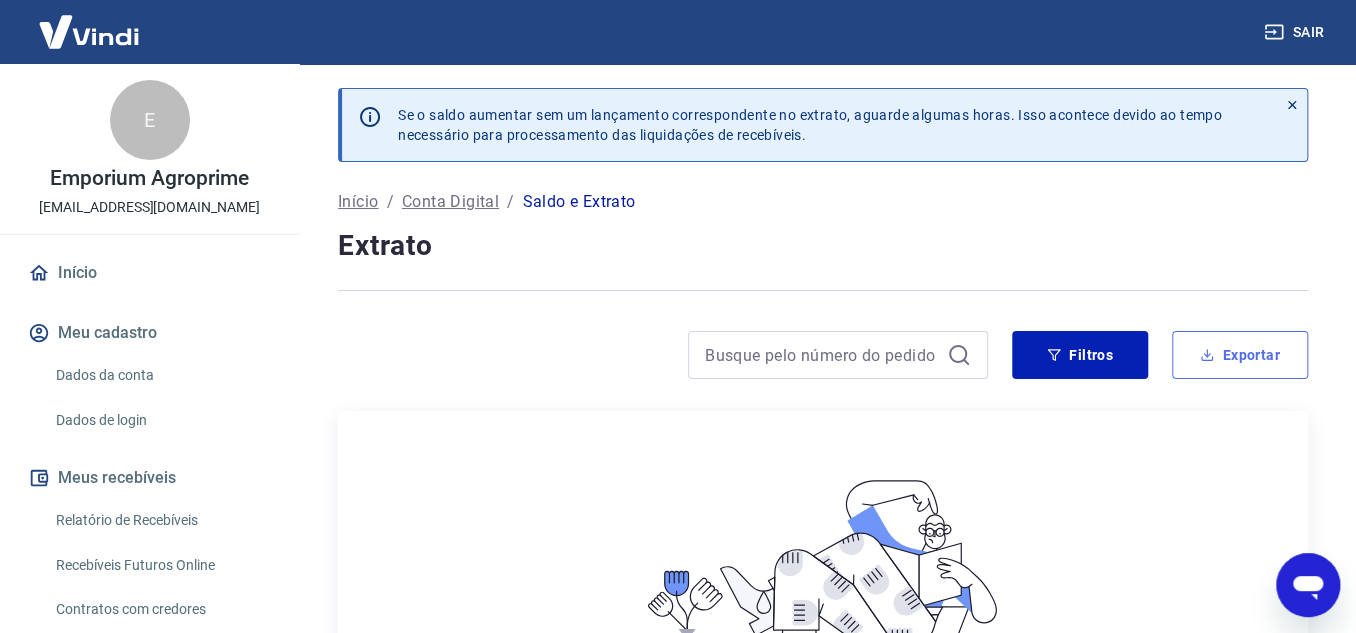 click 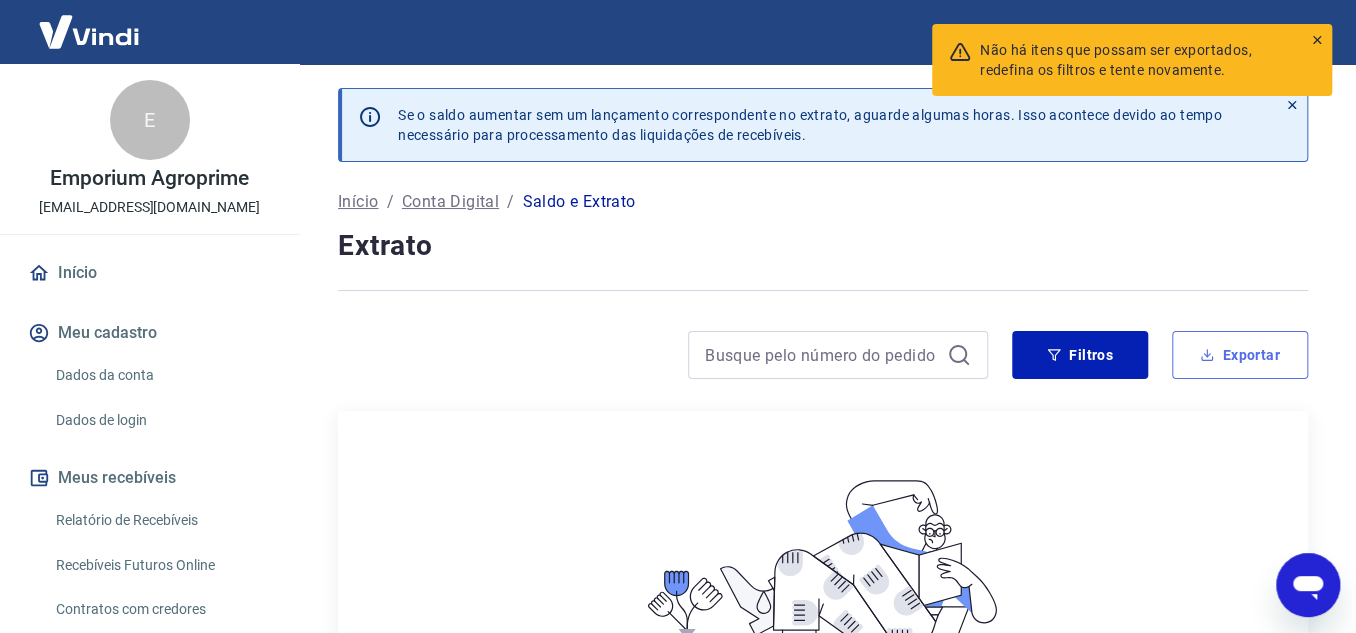 click on "Exportar" at bounding box center [1240, 355] 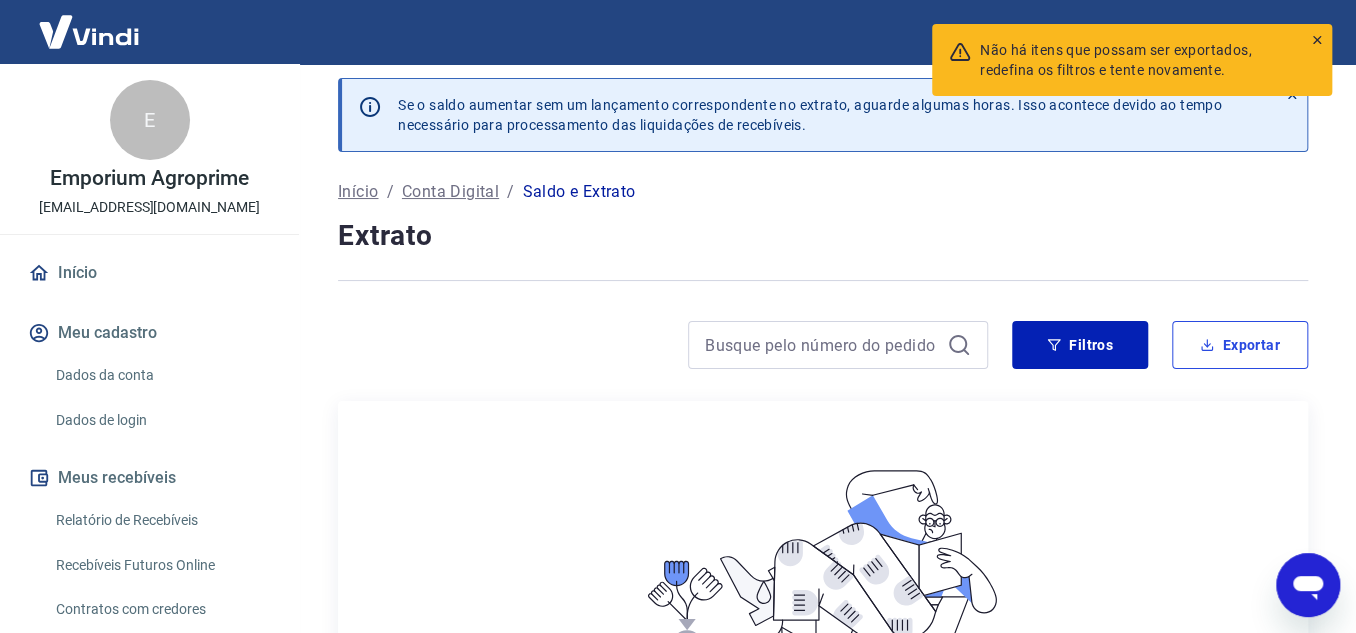 scroll, scrollTop: 0, scrollLeft: 0, axis: both 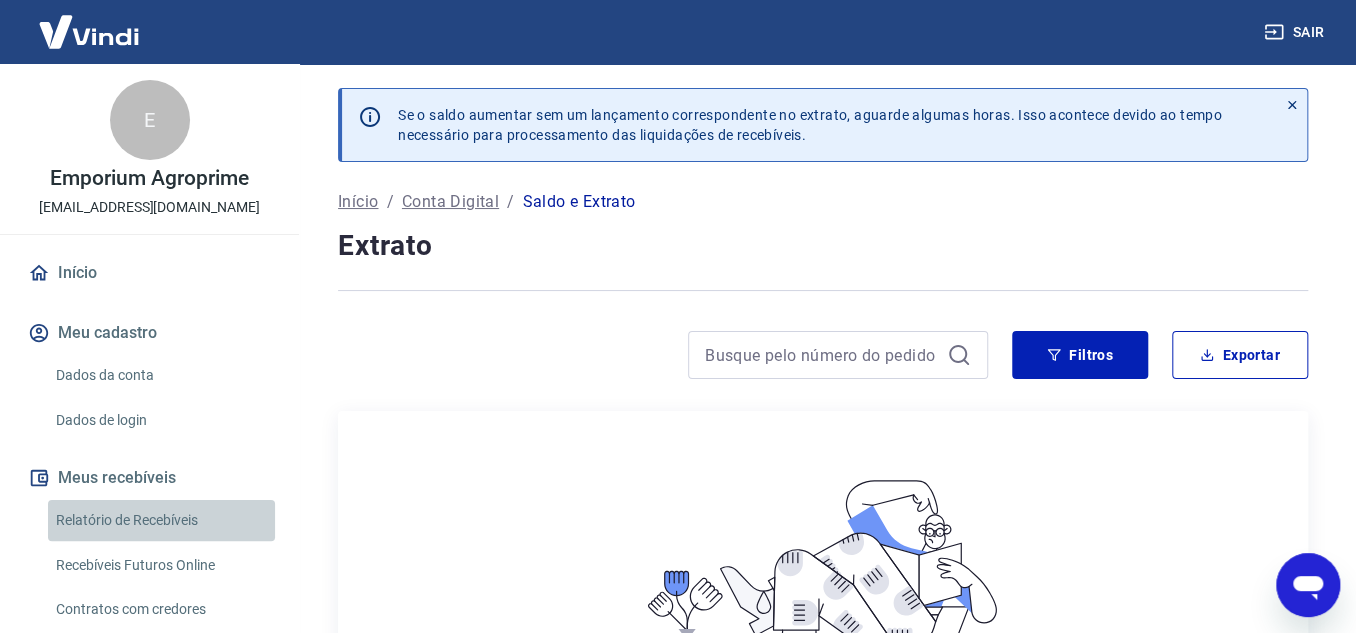 click on "Relatório de Recebíveis" at bounding box center (161, 520) 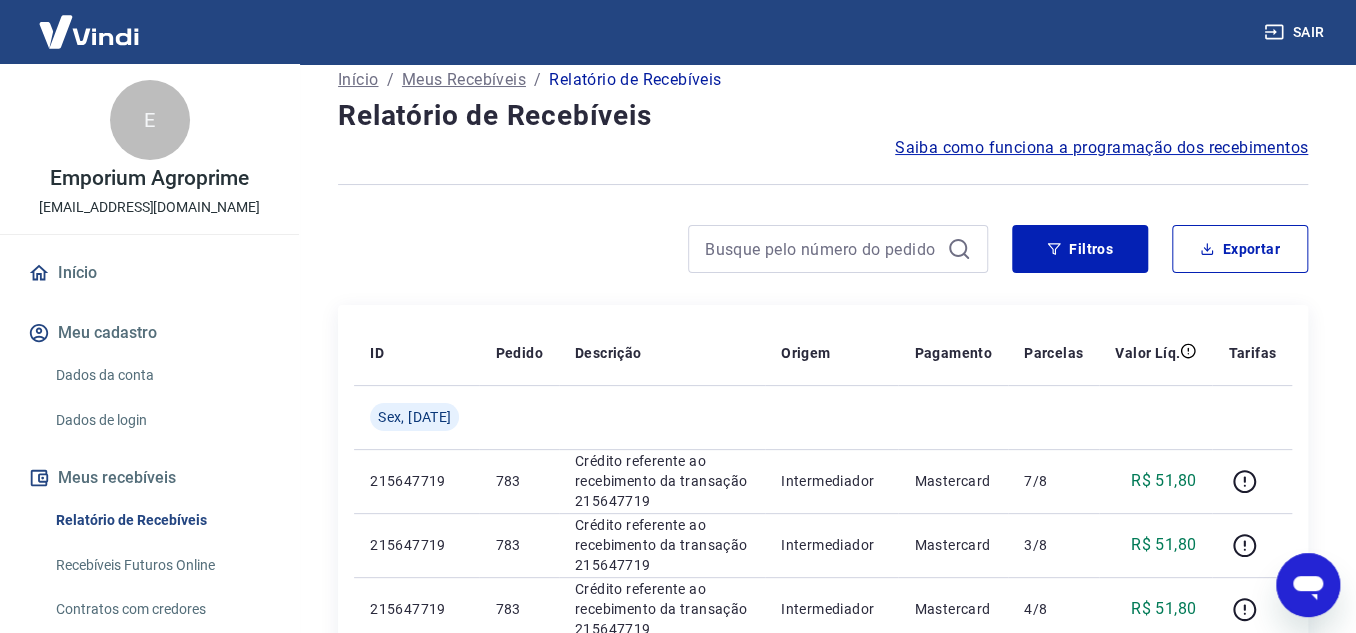 scroll, scrollTop: 0, scrollLeft: 0, axis: both 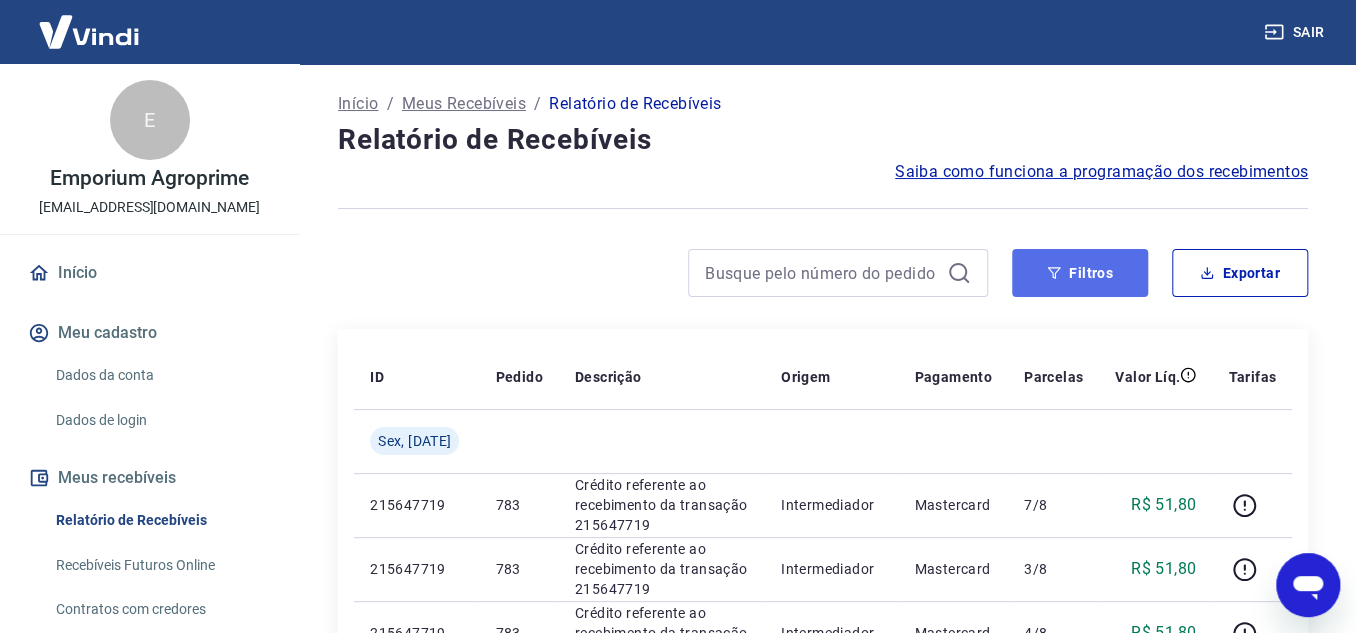 click 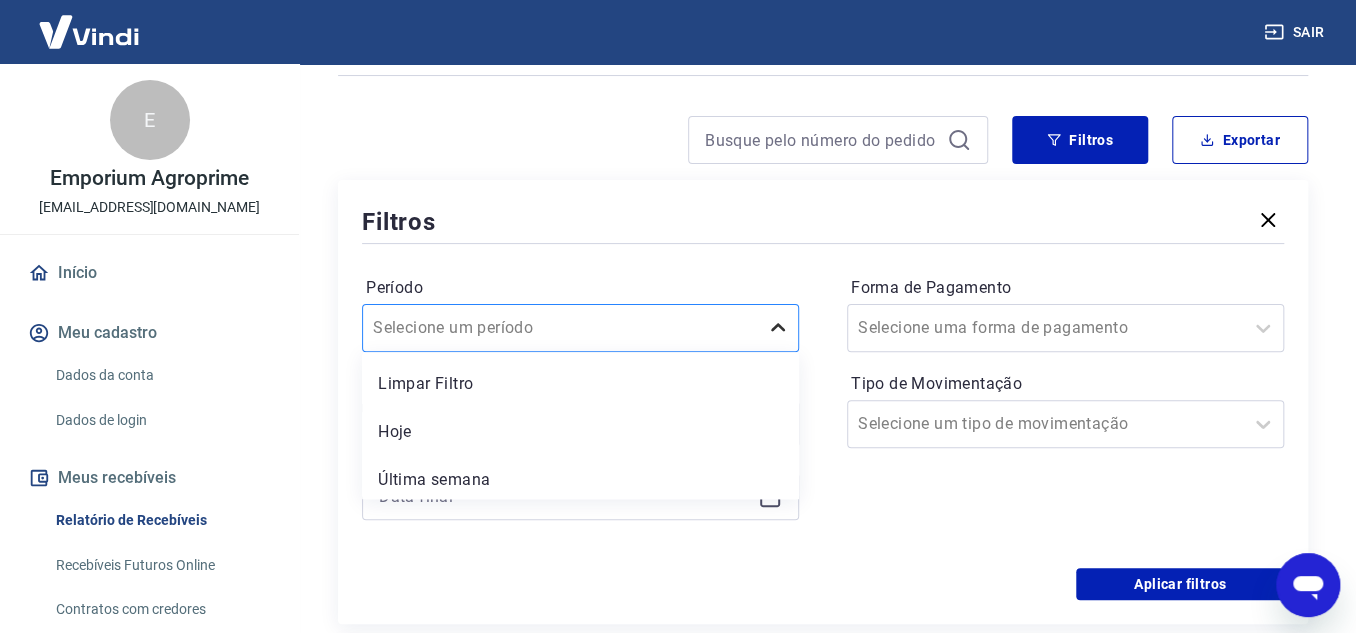 click on "option Limpar Filtro focused, 1 of 7. 7 results available. Use Up and Down to choose options, press Enter to select the currently focused option, press Escape to exit the menu, press Tab to select the option and exit the menu. Selecione um período Limpar Filtro Hoje Última semana Últimos 15 [PERSON_NAME] Últimos 30 [PERSON_NAME] Últimos 90 [PERSON_NAME] Últimos 6 meses" at bounding box center (580, 328) 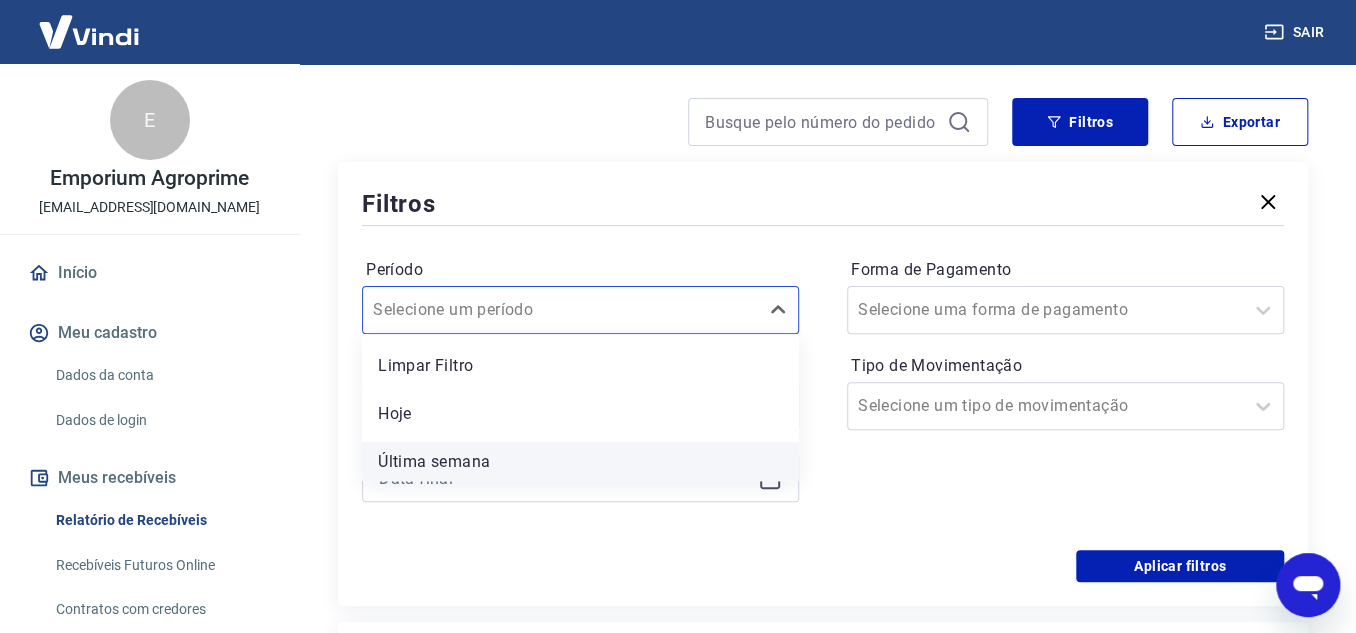 scroll, scrollTop: 152, scrollLeft: 0, axis: vertical 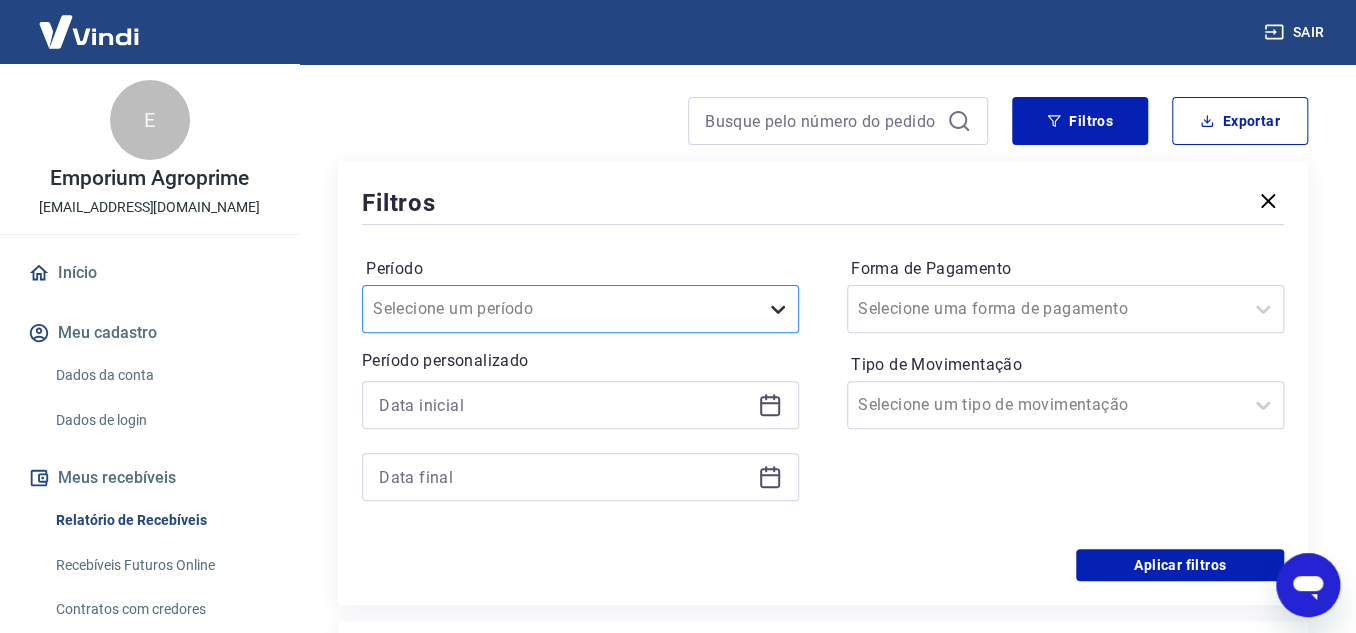 click 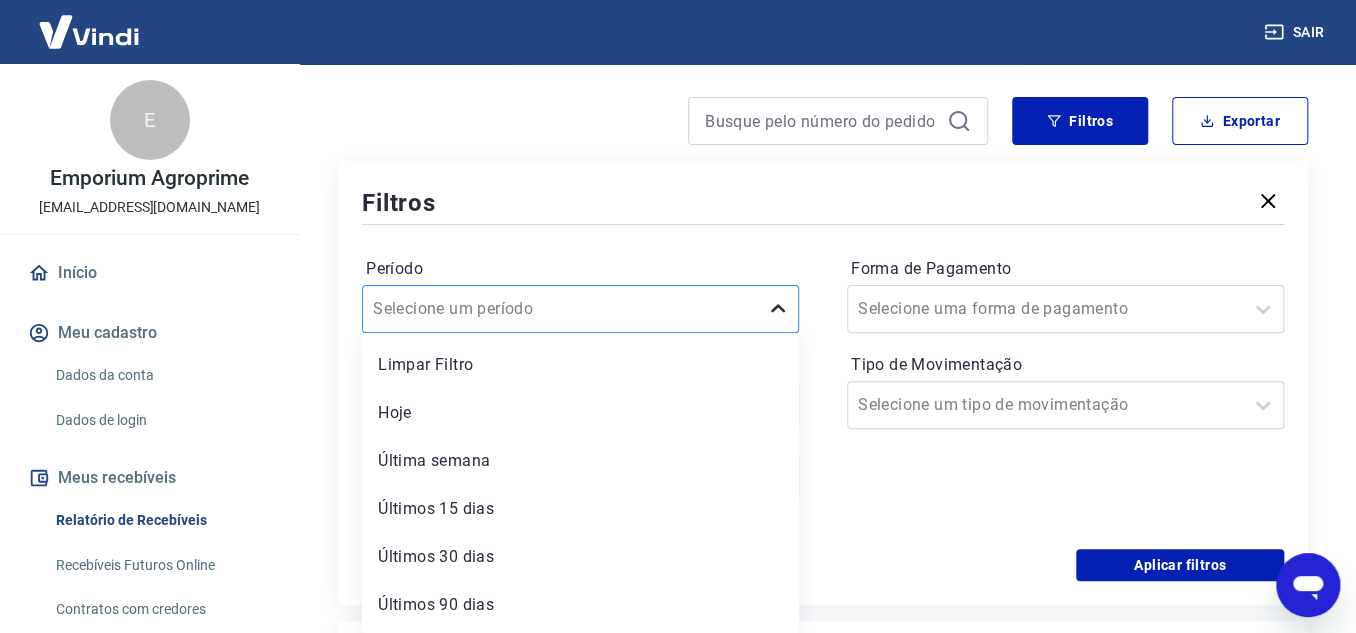 click 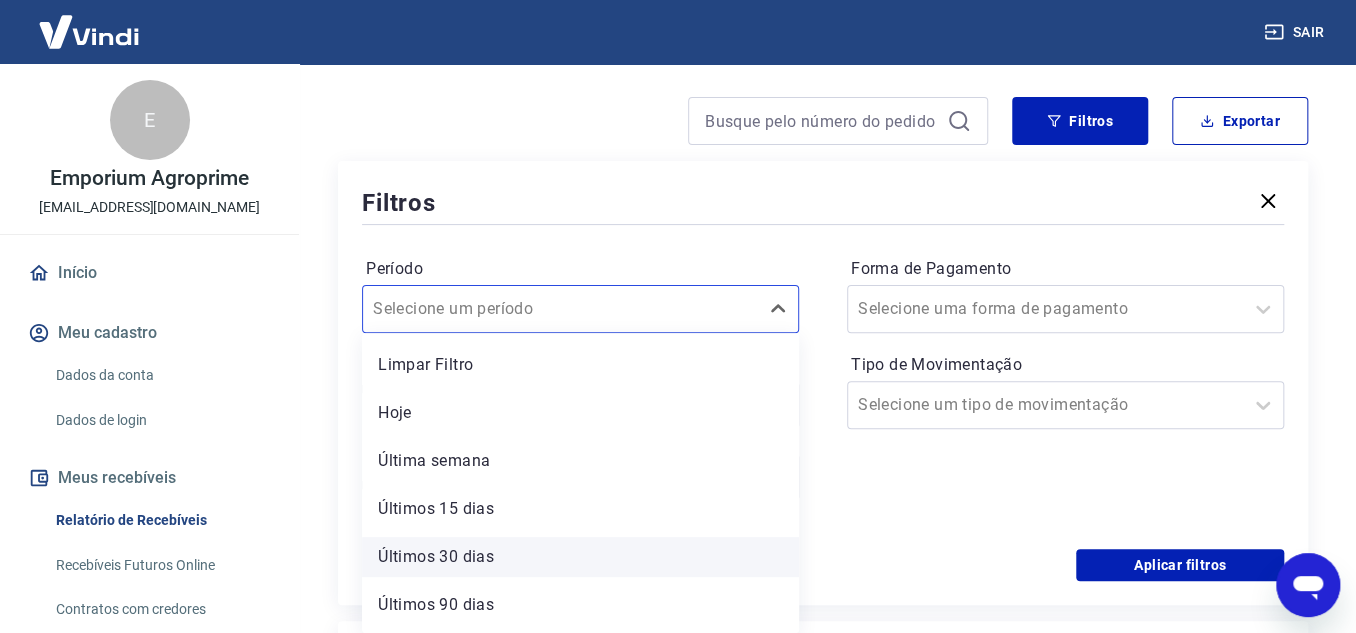 click on "Últimos 30 dias" at bounding box center (580, 557) 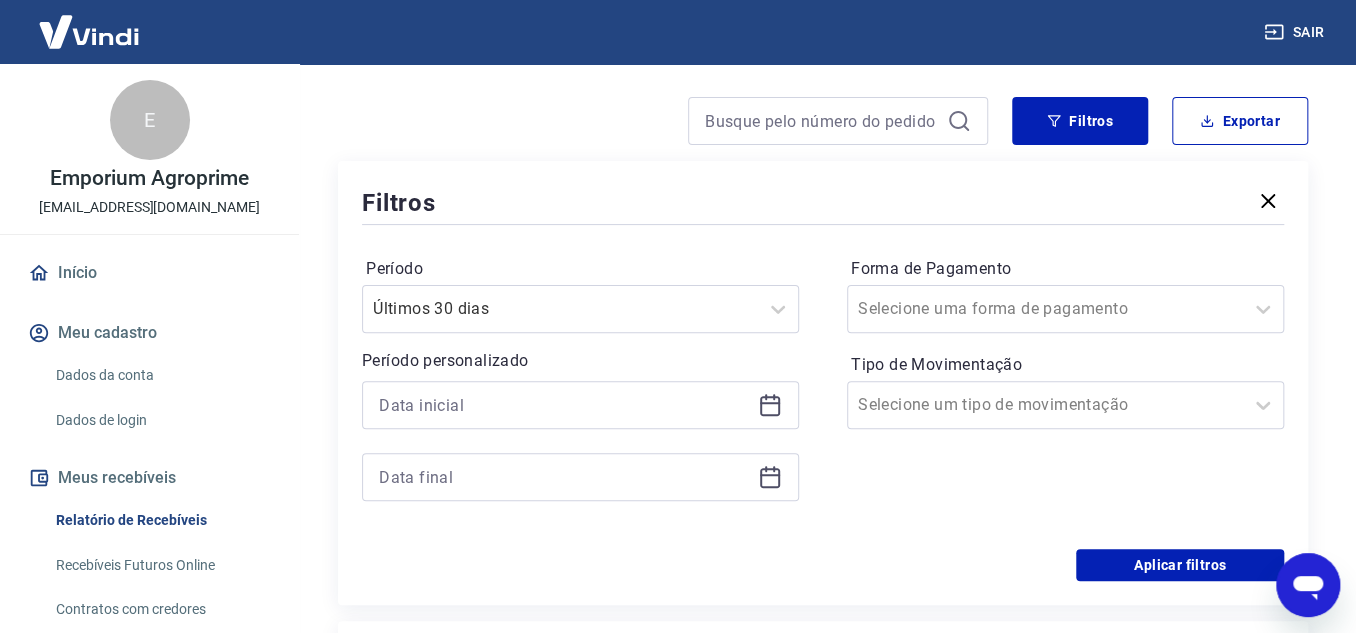 click on "Aplicar filtros" at bounding box center [823, 565] 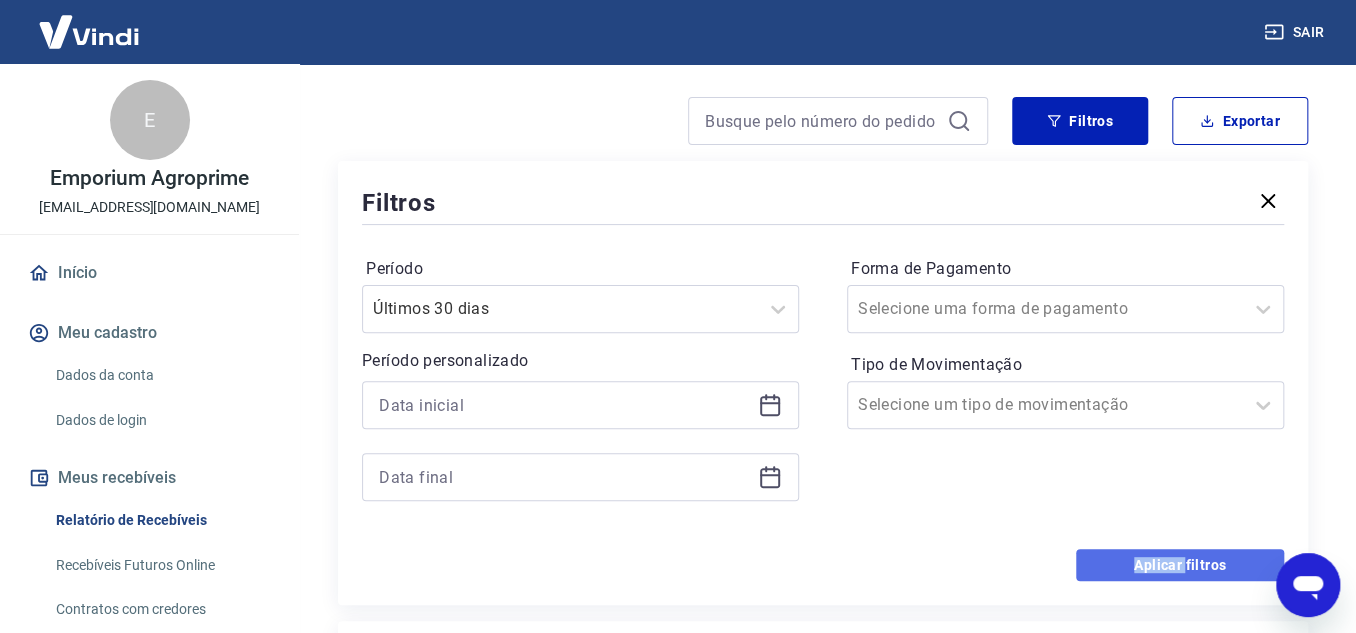 click on "Aplicar filtros" at bounding box center (1180, 565) 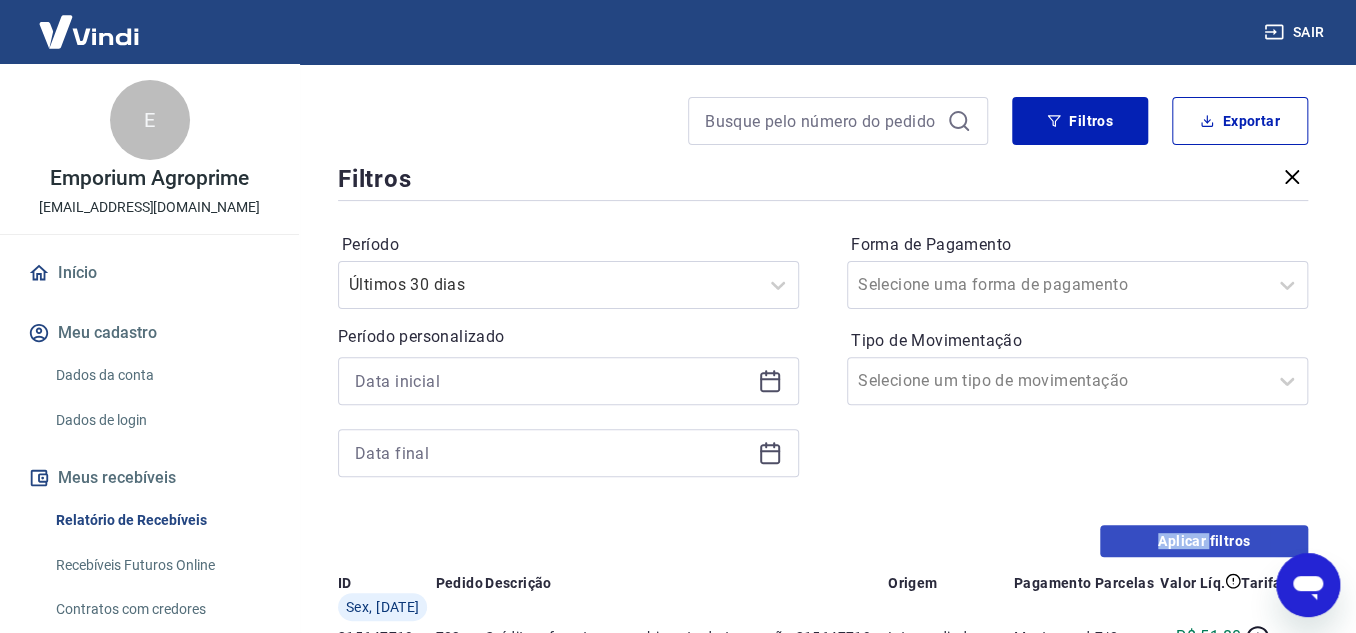 drag, startPoint x: 1169, startPoint y: 564, endPoint x: 1159, endPoint y: 562, distance: 10.198039 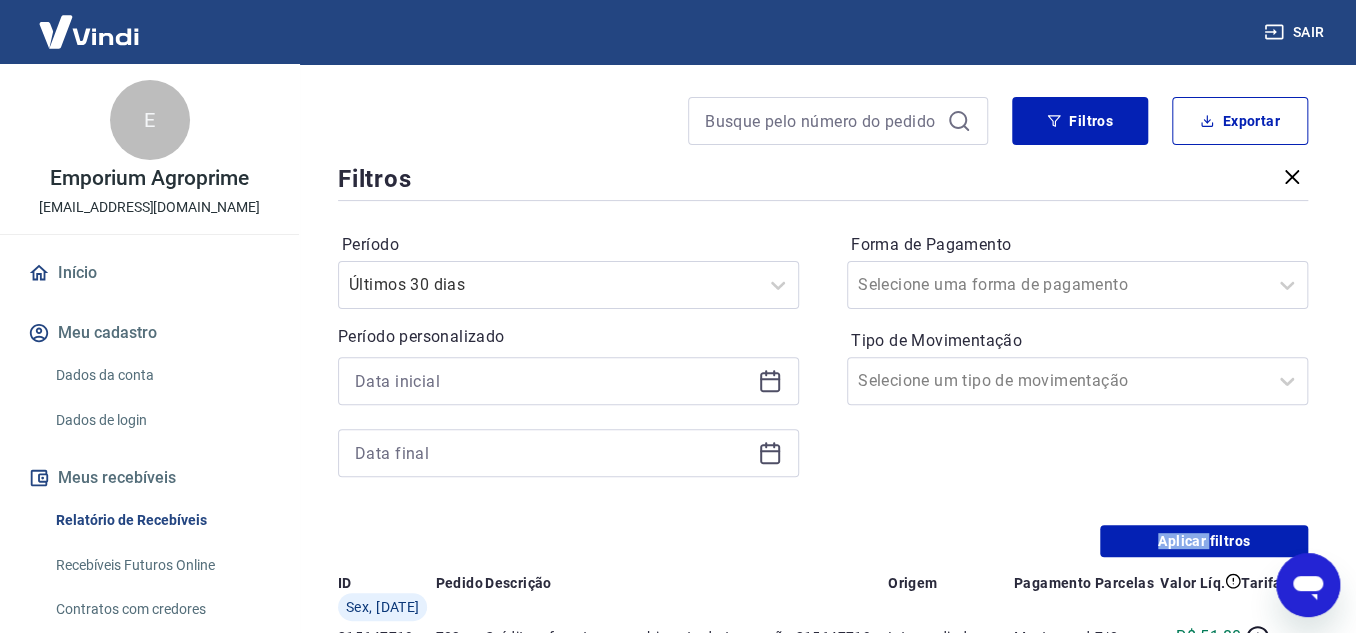 click on "2025  ©   Vindi Pagamentos" at bounding box center (823, 1759) 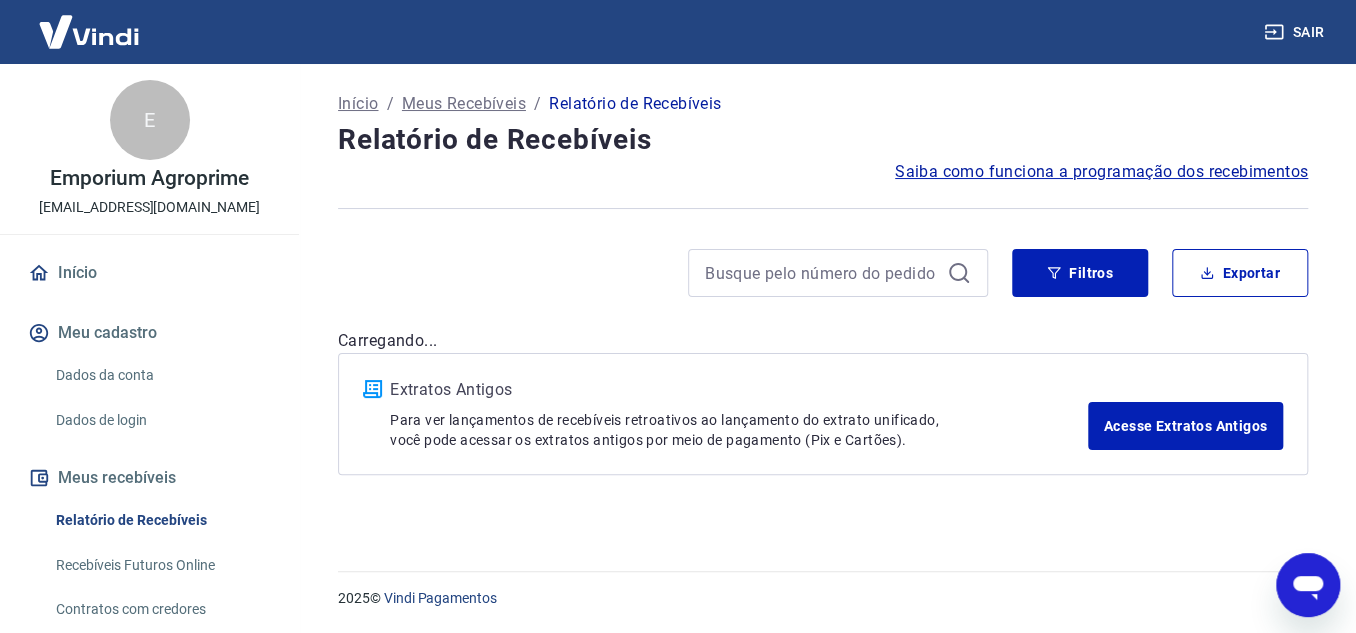 scroll, scrollTop: 0, scrollLeft: 0, axis: both 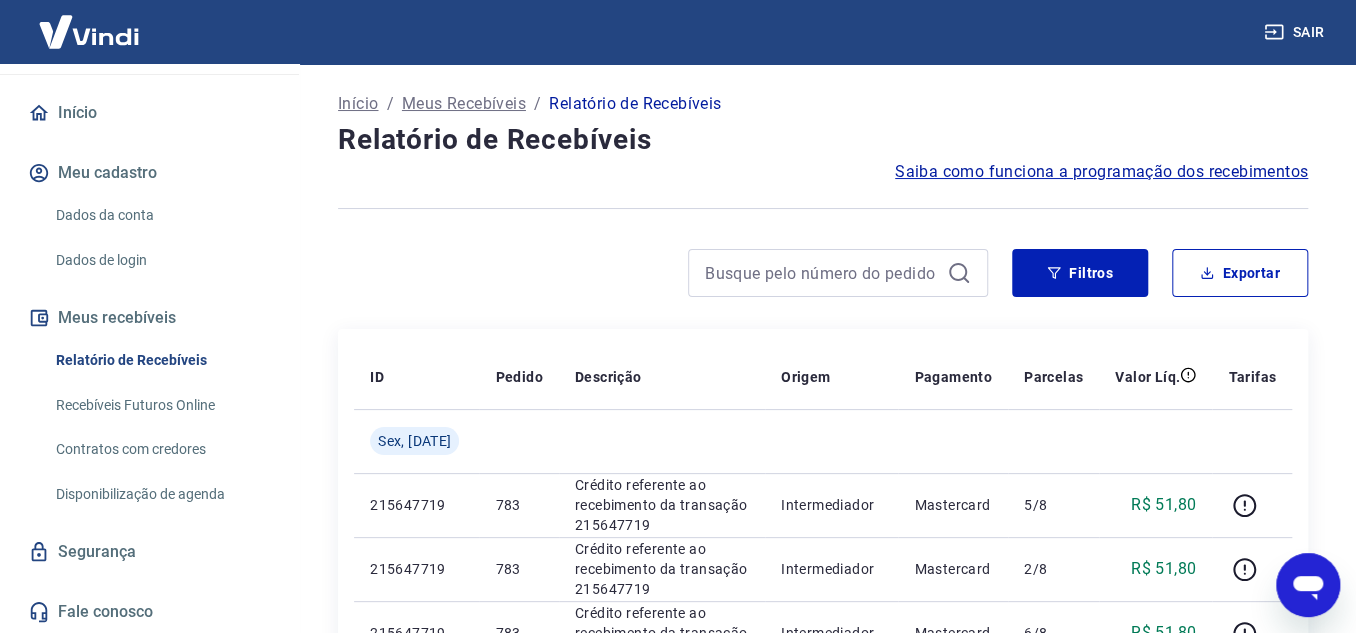 click on "Dados da conta" at bounding box center [161, 215] 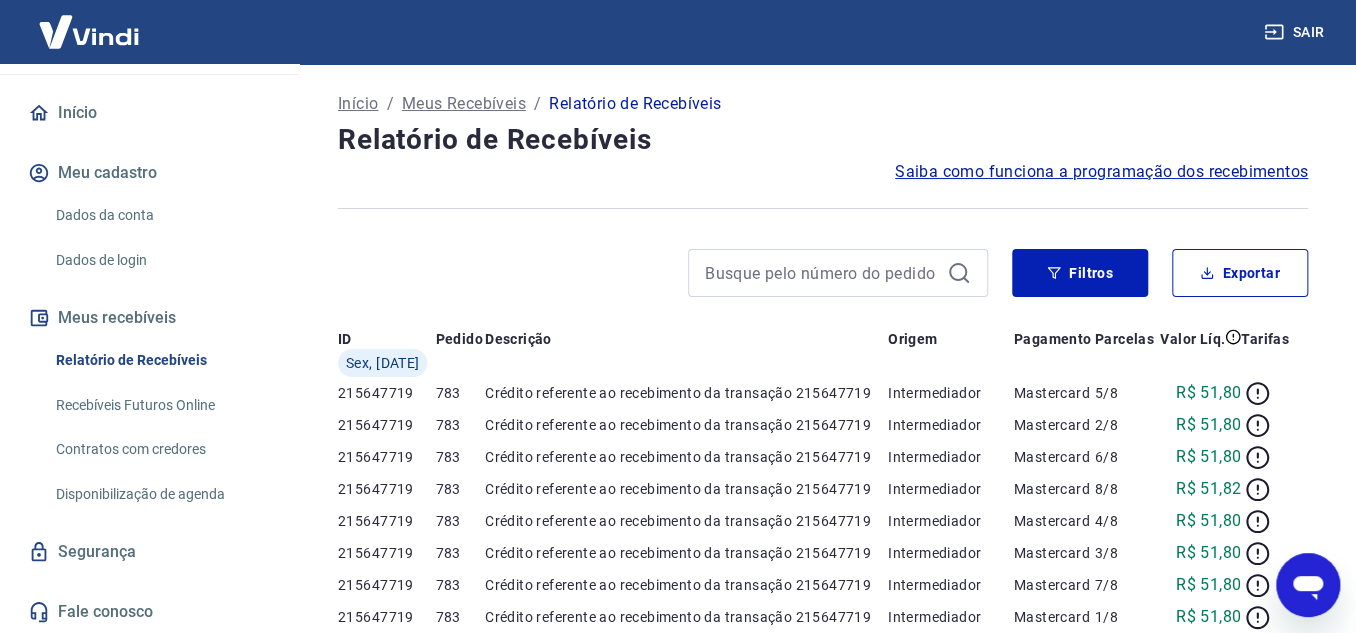 click on "Dados da conta" at bounding box center [161, 215] 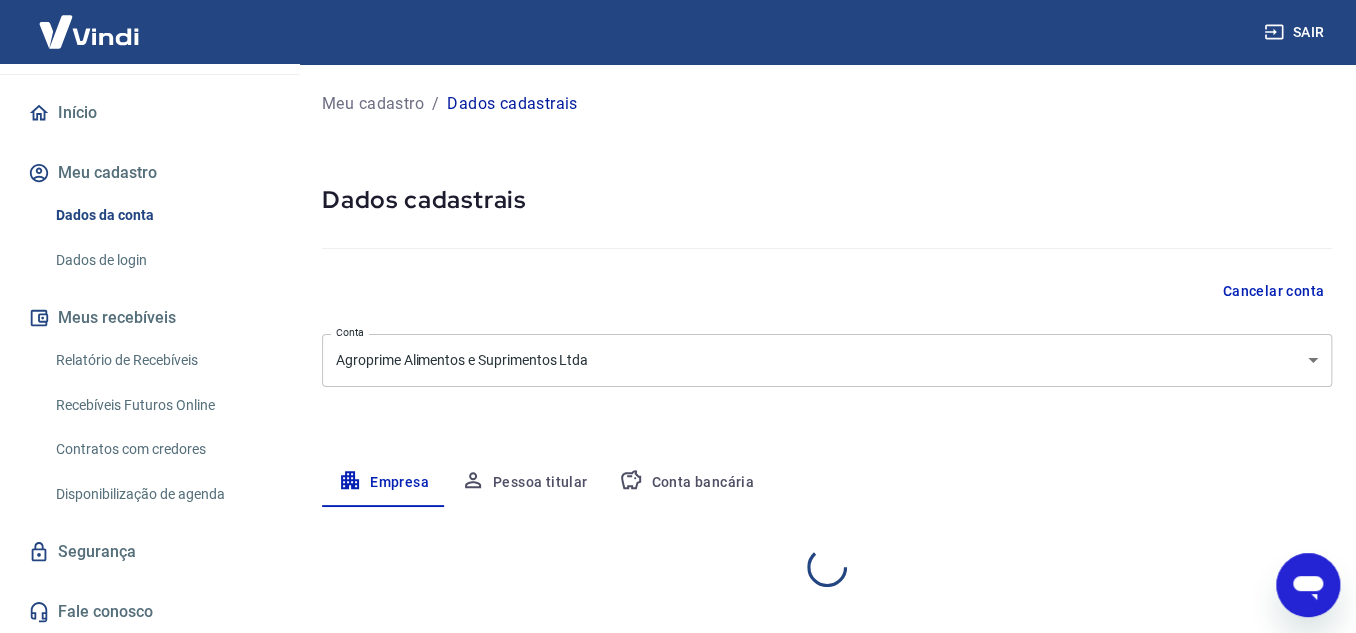 select on "SC" 